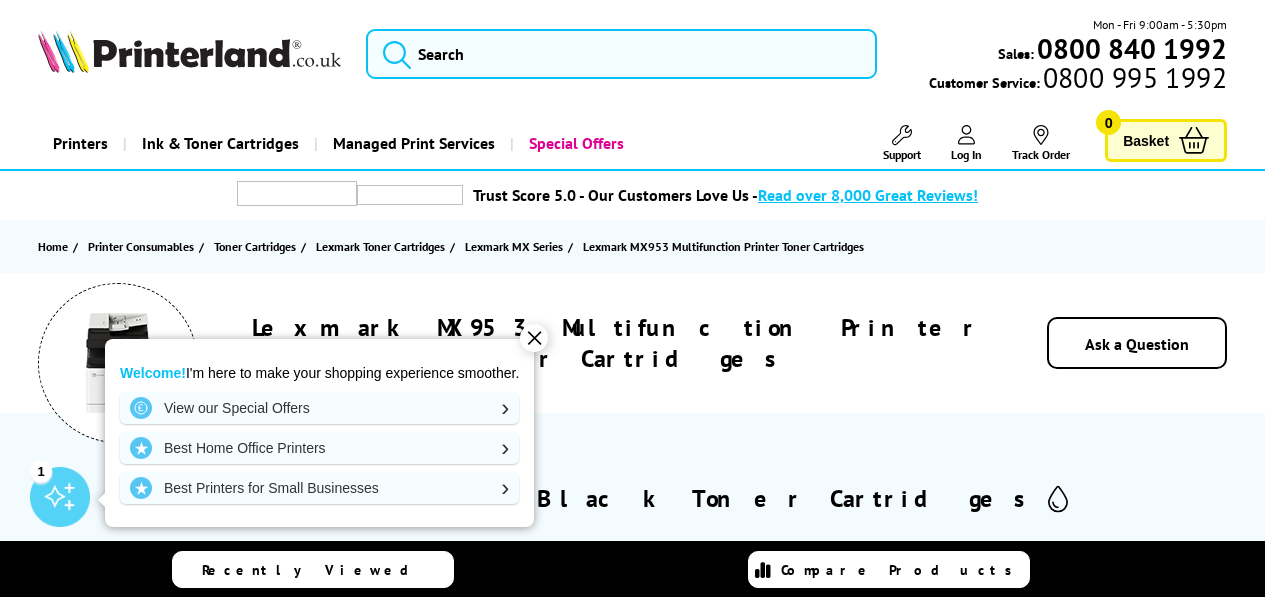 scroll, scrollTop: 0, scrollLeft: 0, axis: both 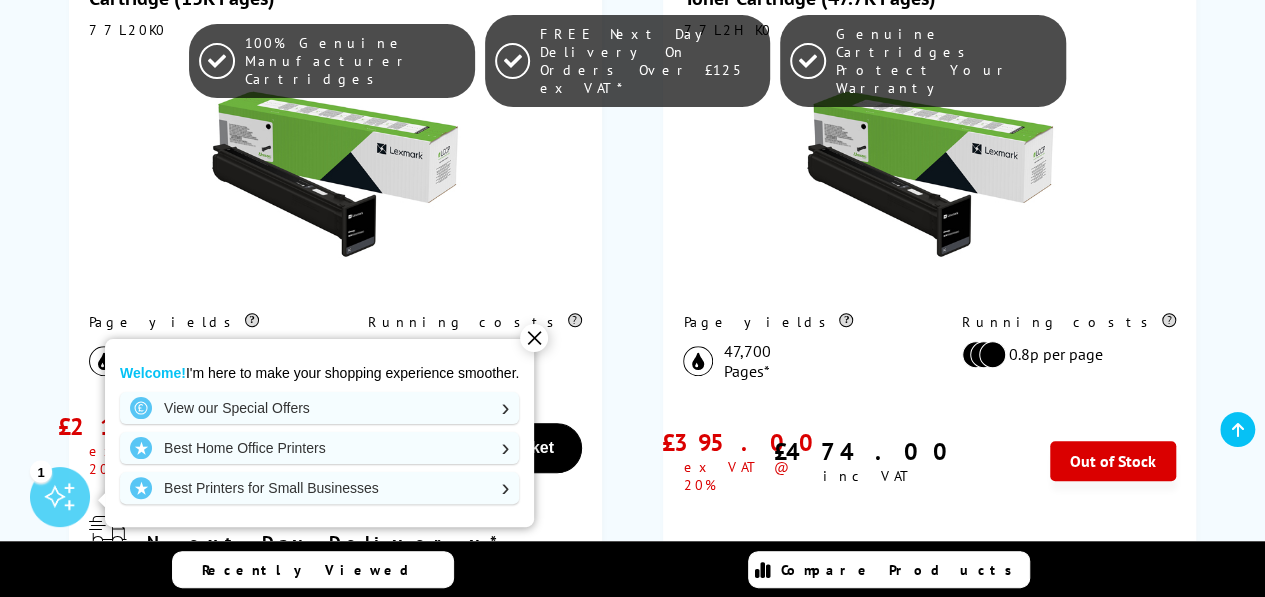 click on "✕" at bounding box center (534, 338) 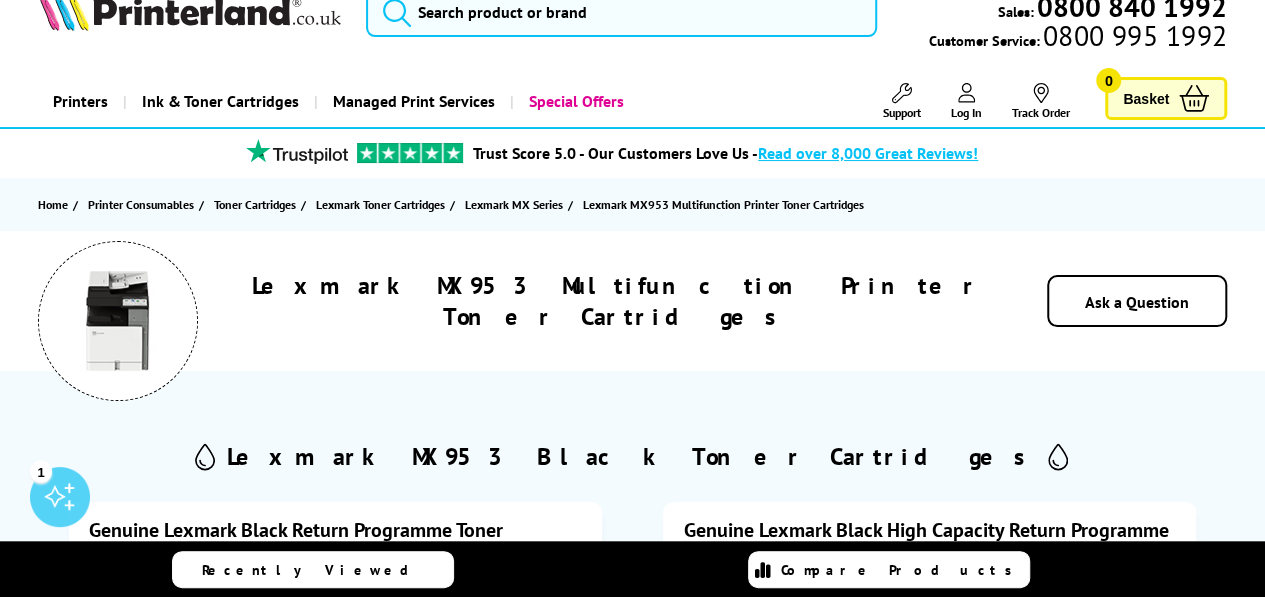 scroll, scrollTop: 0, scrollLeft: 0, axis: both 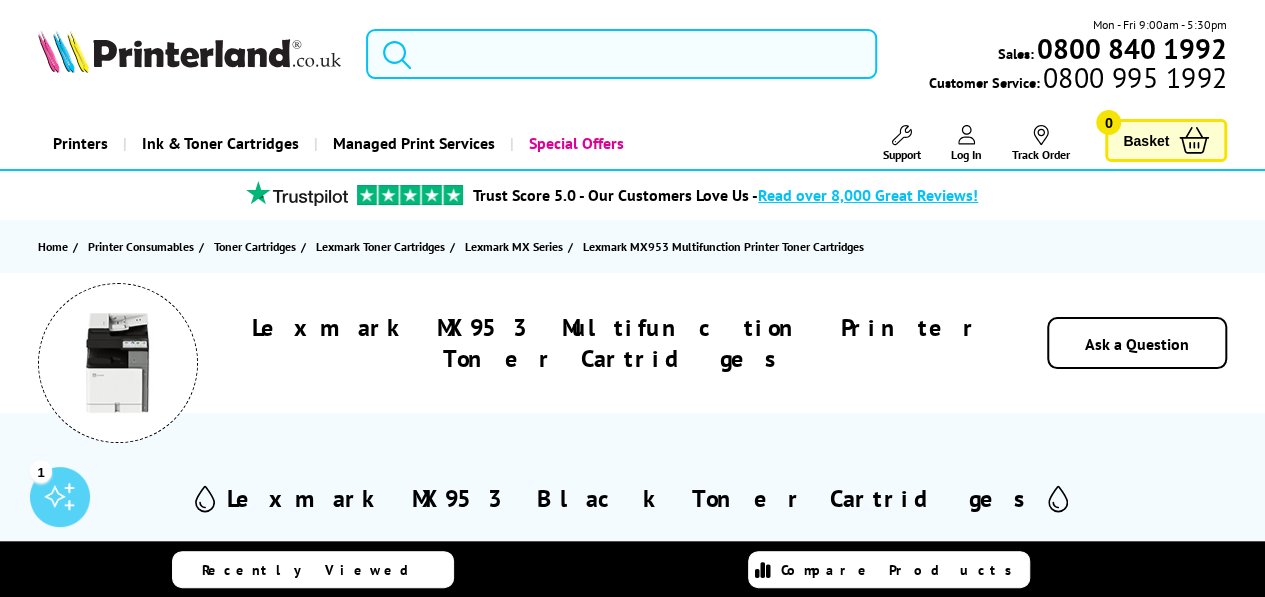 click at bounding box center [621, 54] 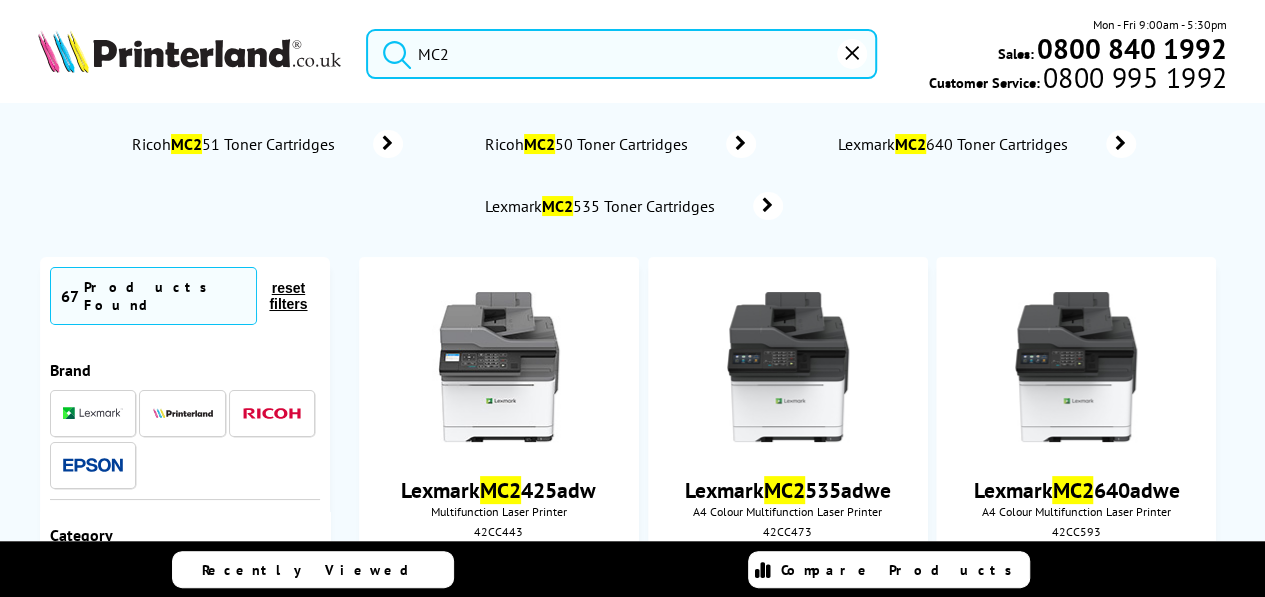 click on "MC2" at bounding box center (621, 54) 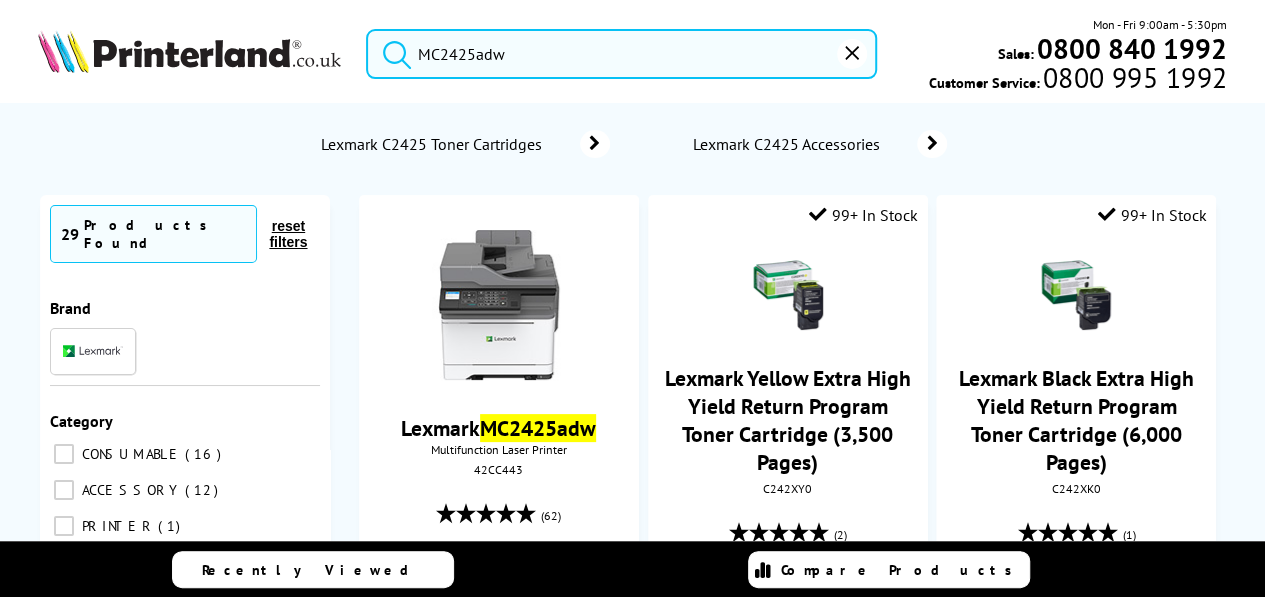 type on "MC2425adw" 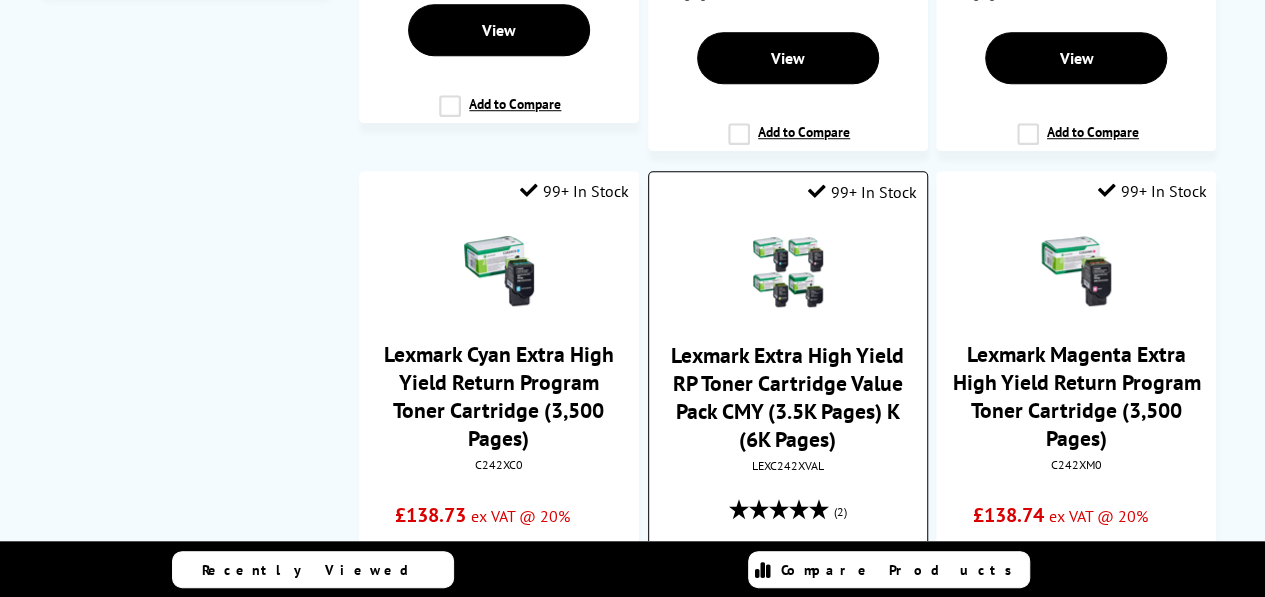 scroll, scrollTop: 800, scrollLeft: 0, axis: vertical 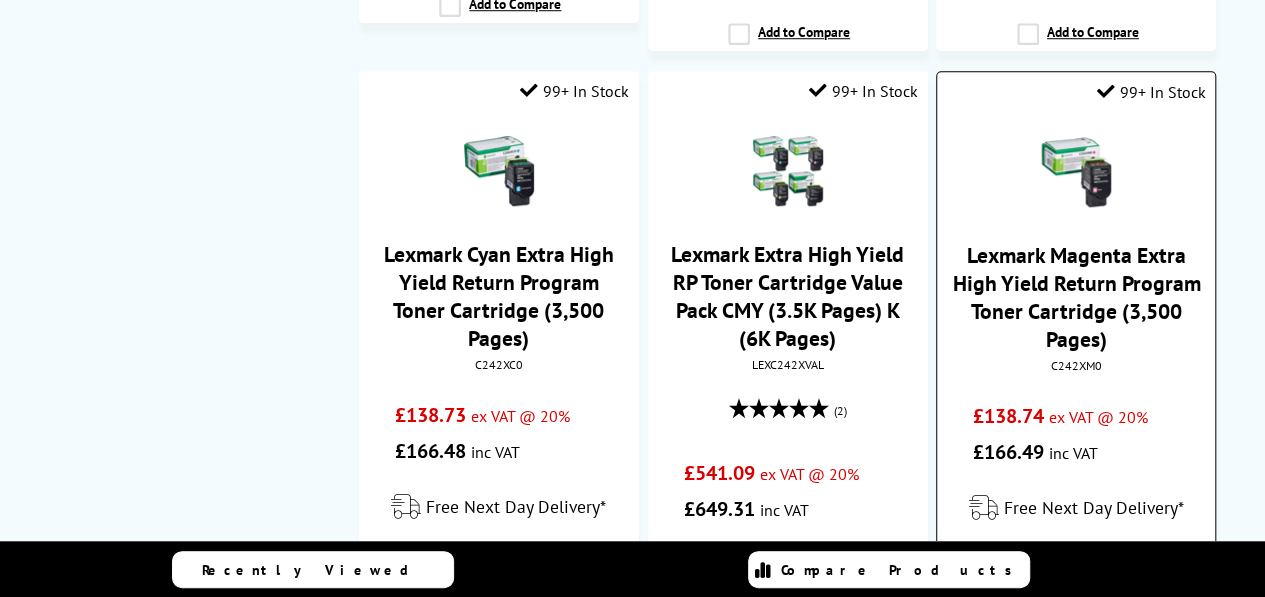 click on "Lexmark Magenta Extra High Yield Return Program Toner Cartridge (3,500 Pages)" at bounding box center [1076, 297] 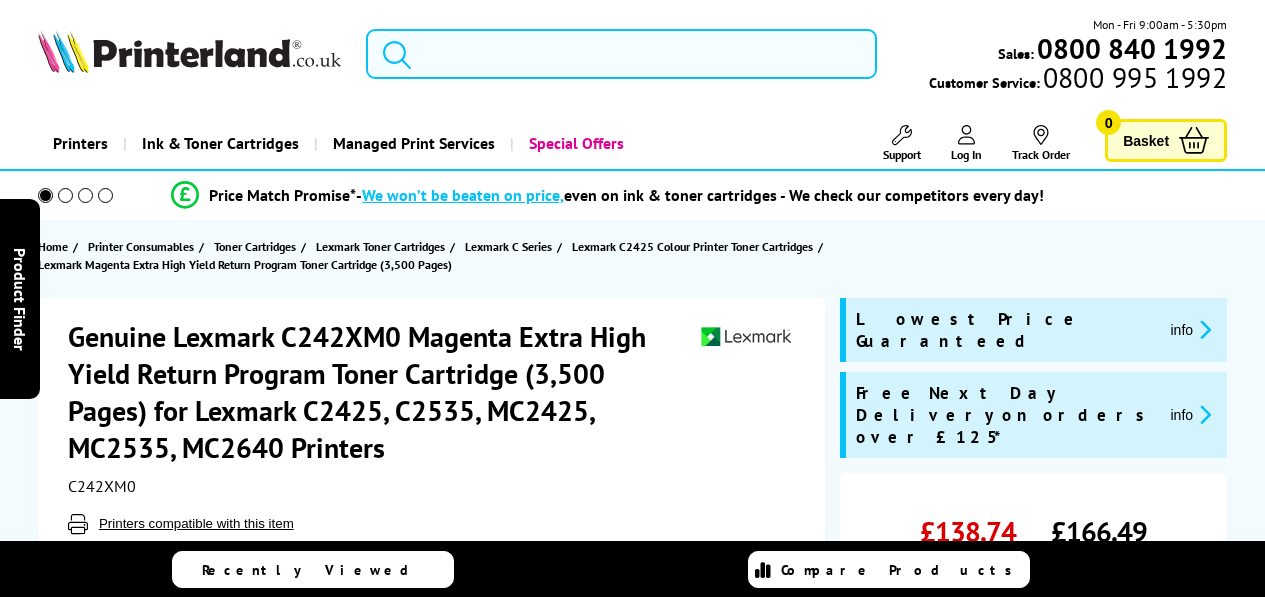 scroll, scrollTop: 0, scrollLeft: 0, axis: both 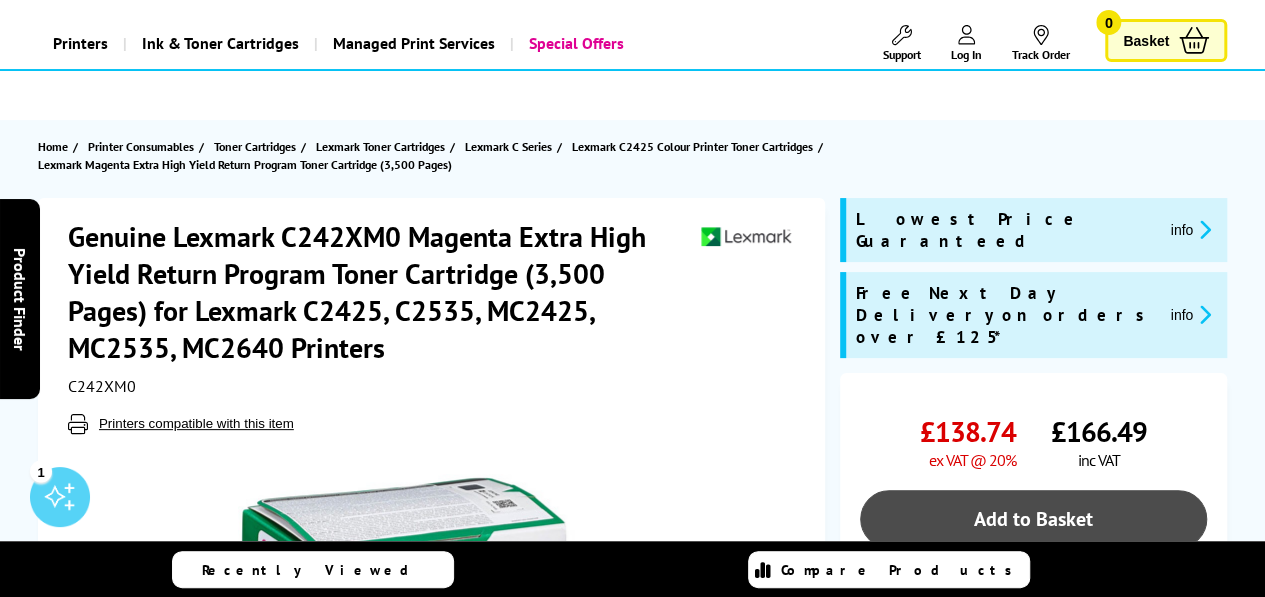 click on "Add to Basket" at bounding box center [1033, 519] 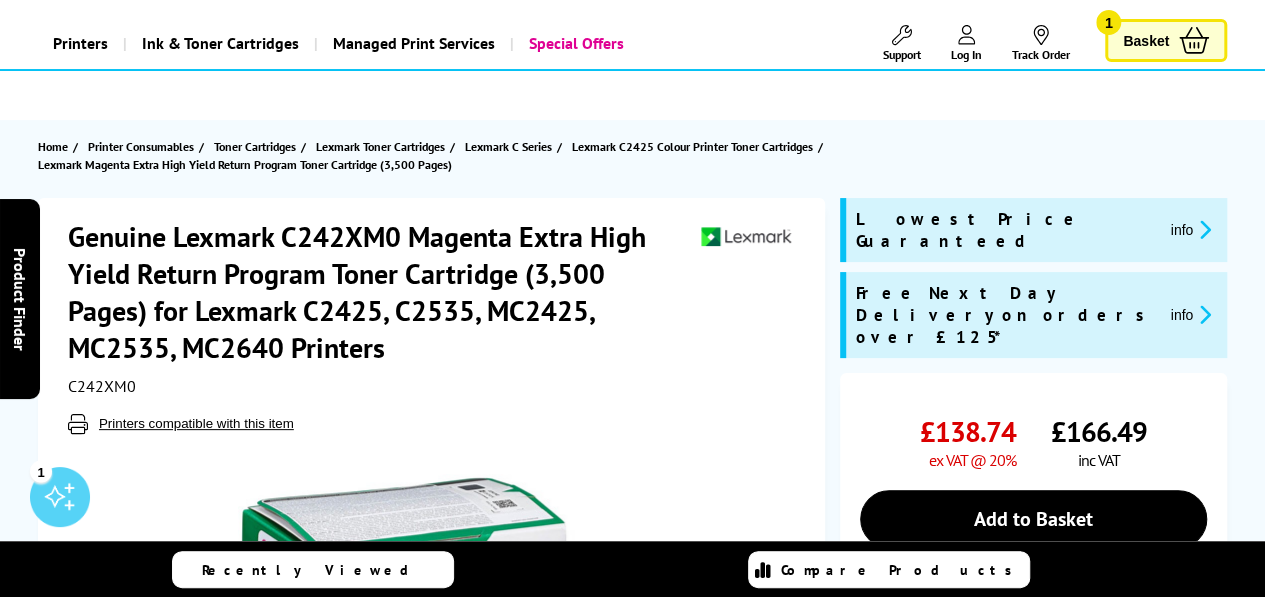 click on "Basket" at bounding box center (1146, 40) 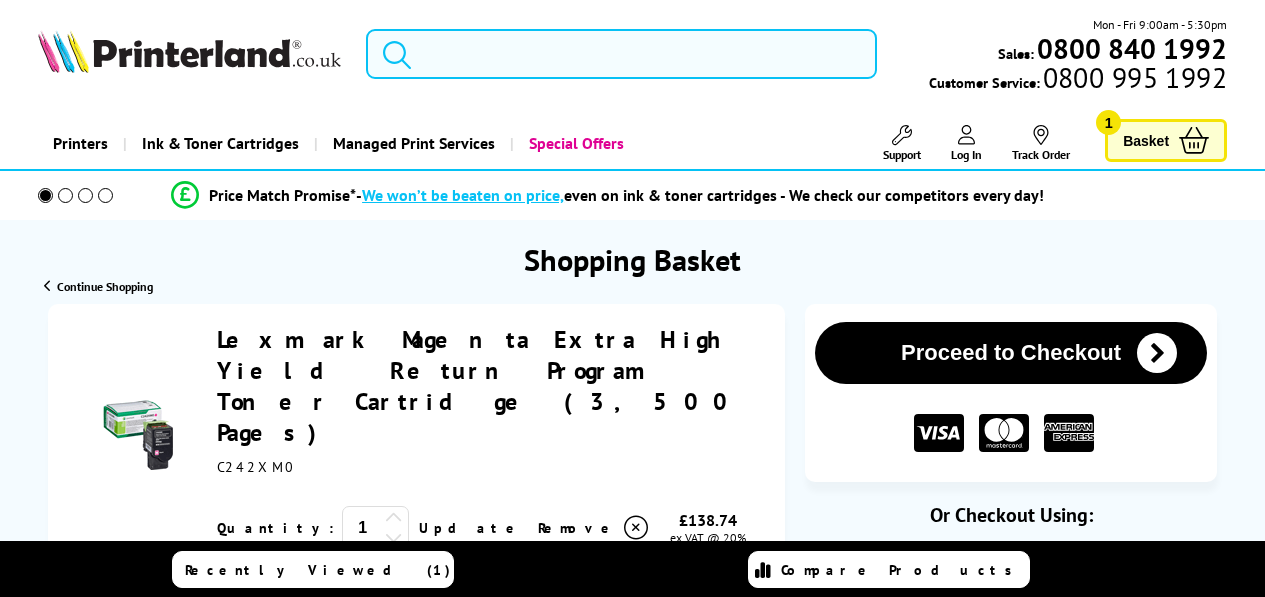 scroll, scrollTop: 0, scrollLeft: 0, axis: both 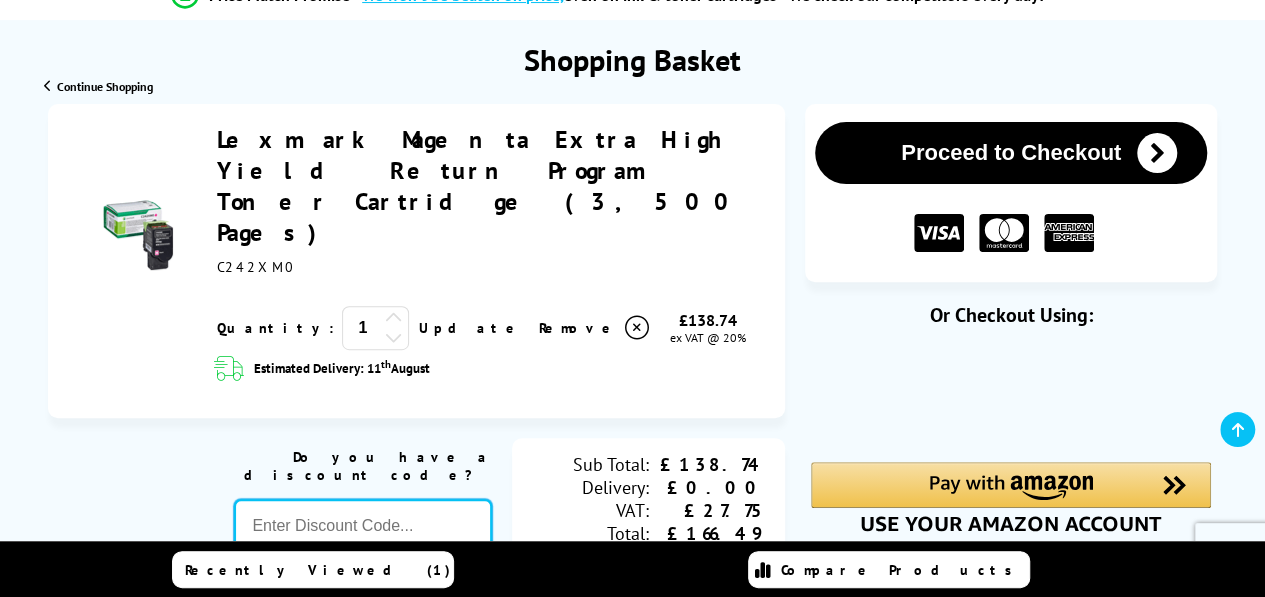 click at bounding box center (363, 526) 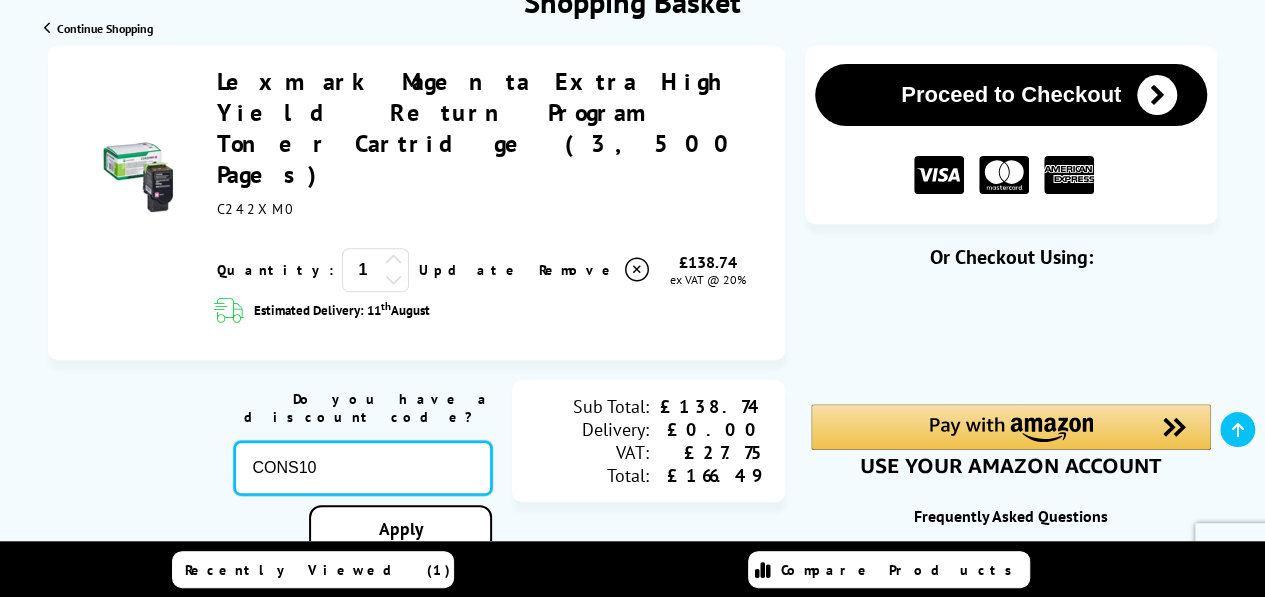 scroll, scrollTop: 300, scrollLeft: 0, axis: vertical 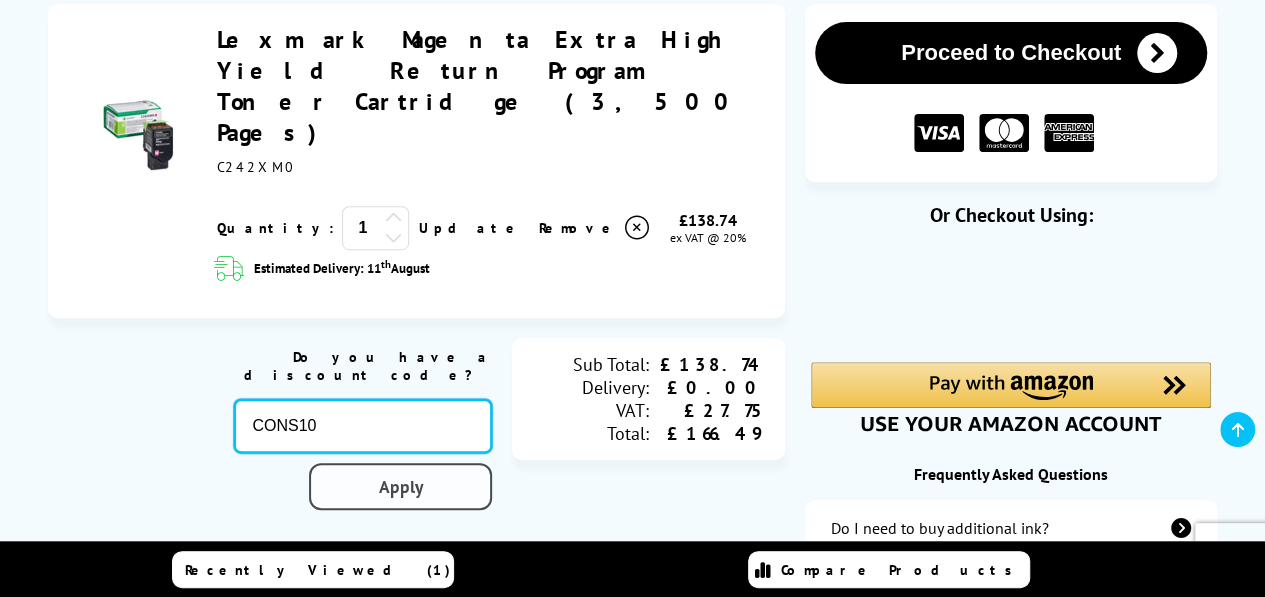 type on "CONS10" 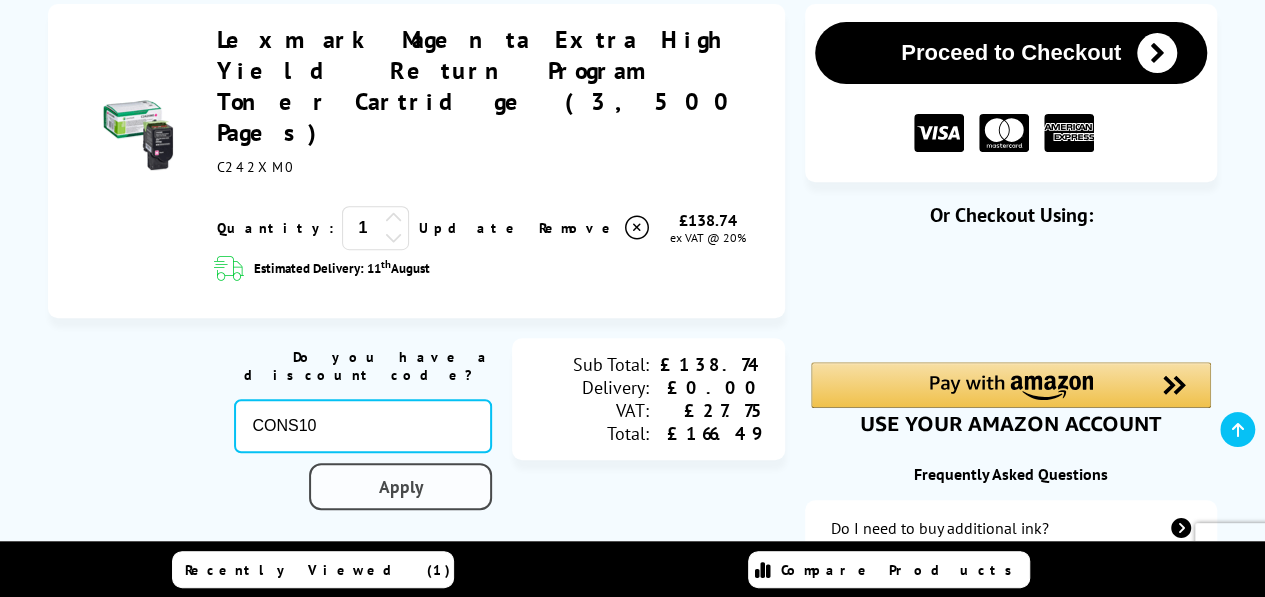click on "Apply" at bounding box center [400, 486] 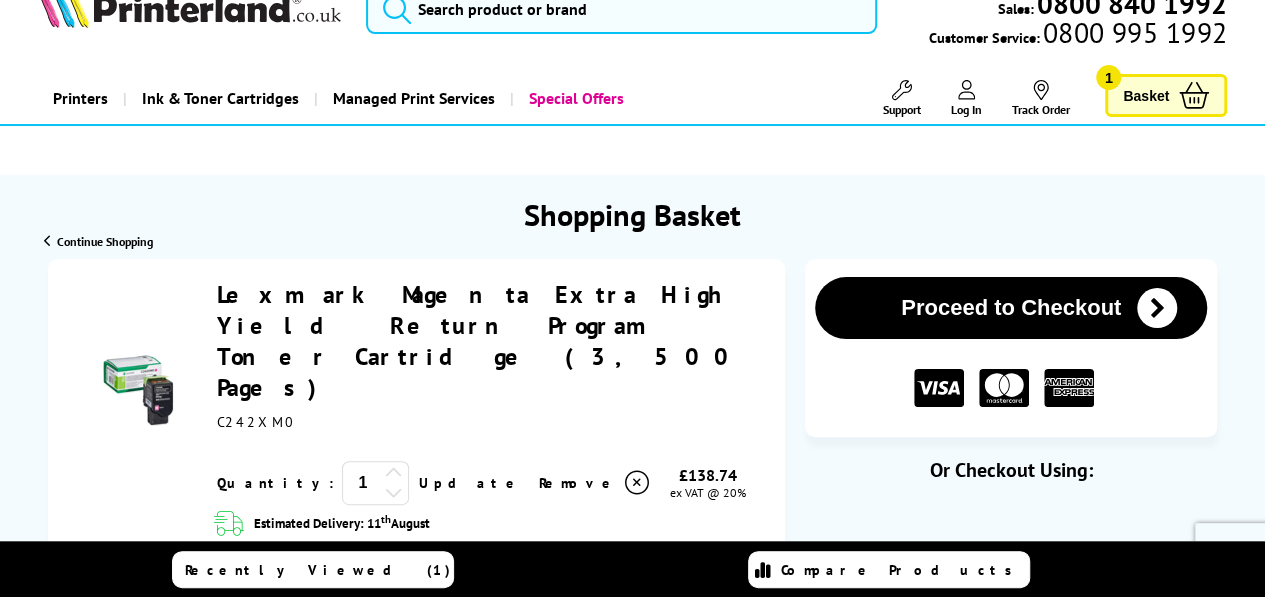 scroll, scrollTop: 0, scrollLeft: 0, axis: both 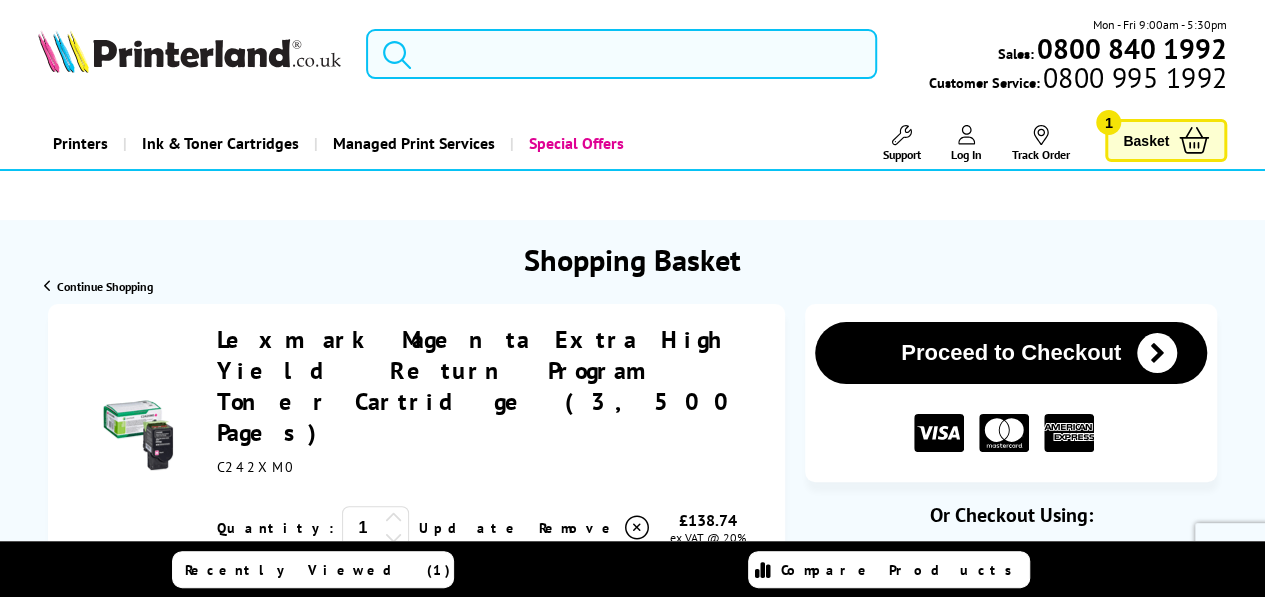 click at bounding box center (621, 54) 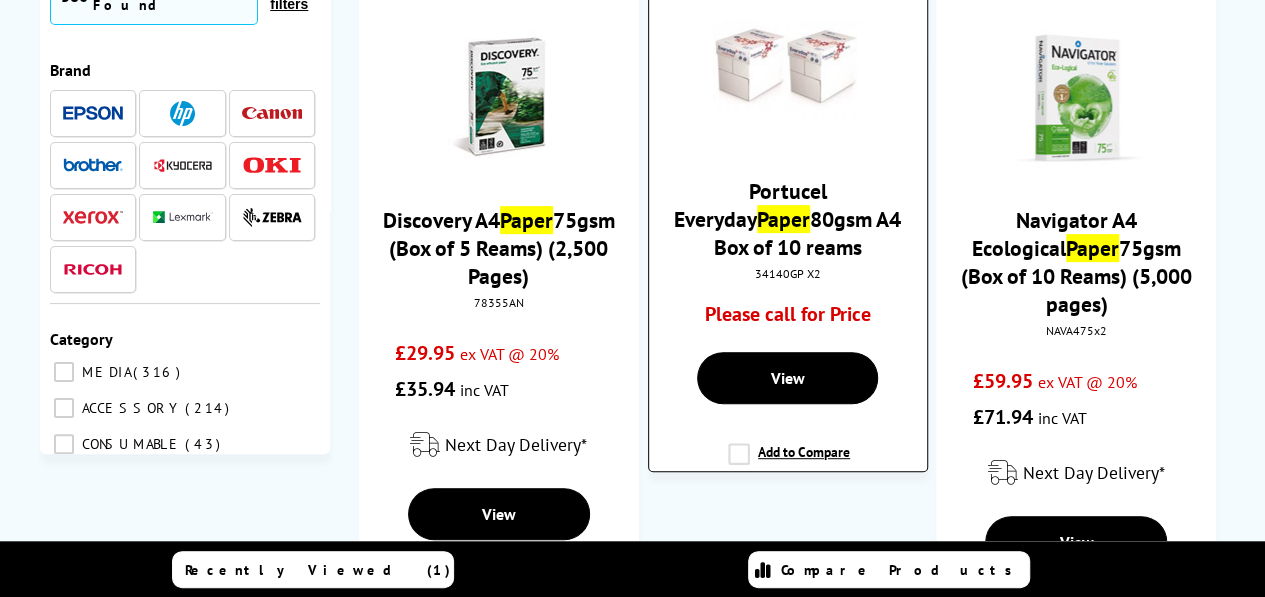 scroll, scrollTop: 300, scrollLeft: 0, axis: vertical 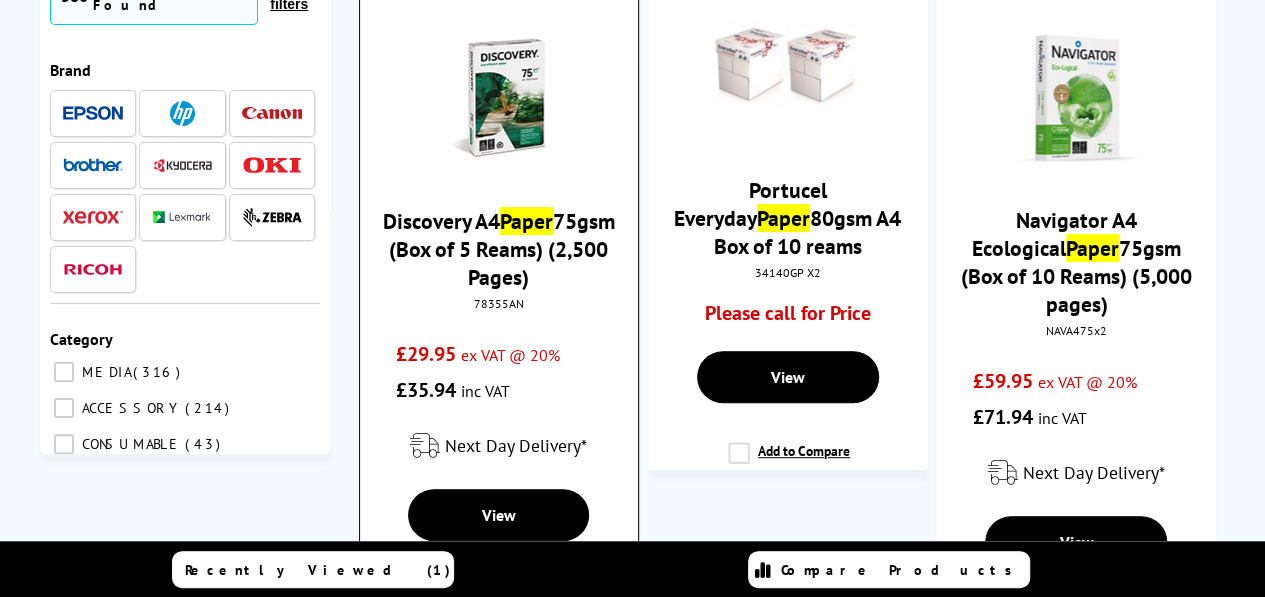 type on "paper" 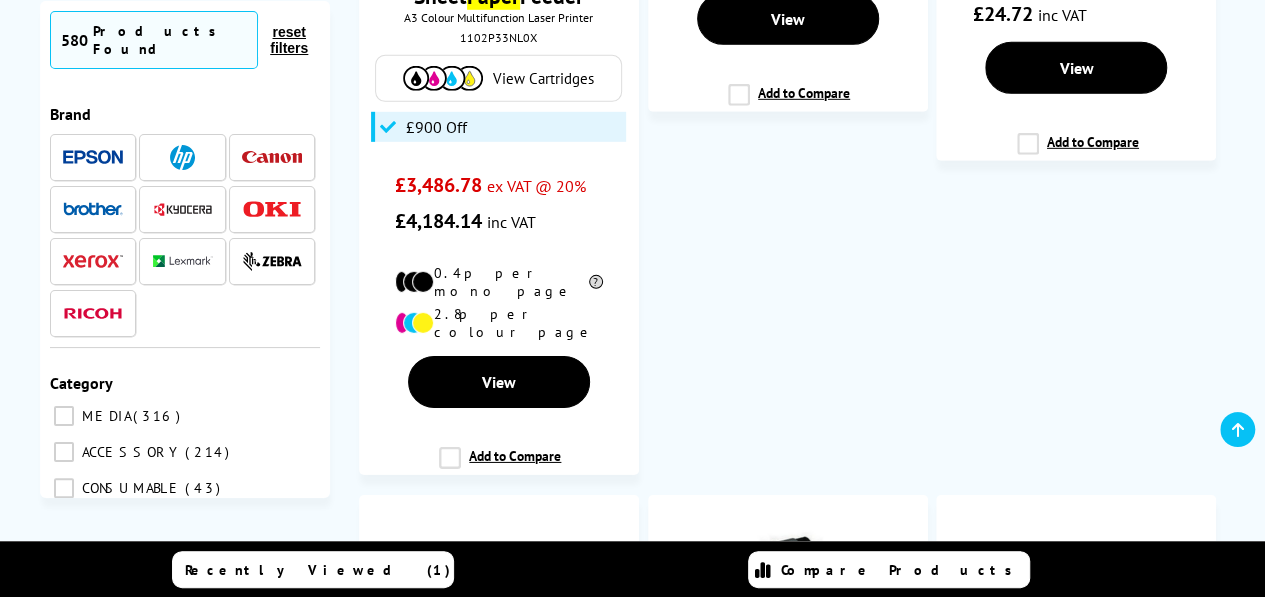scroll, scrollTop: 3000, scrollLeft: 0, axis: vertical 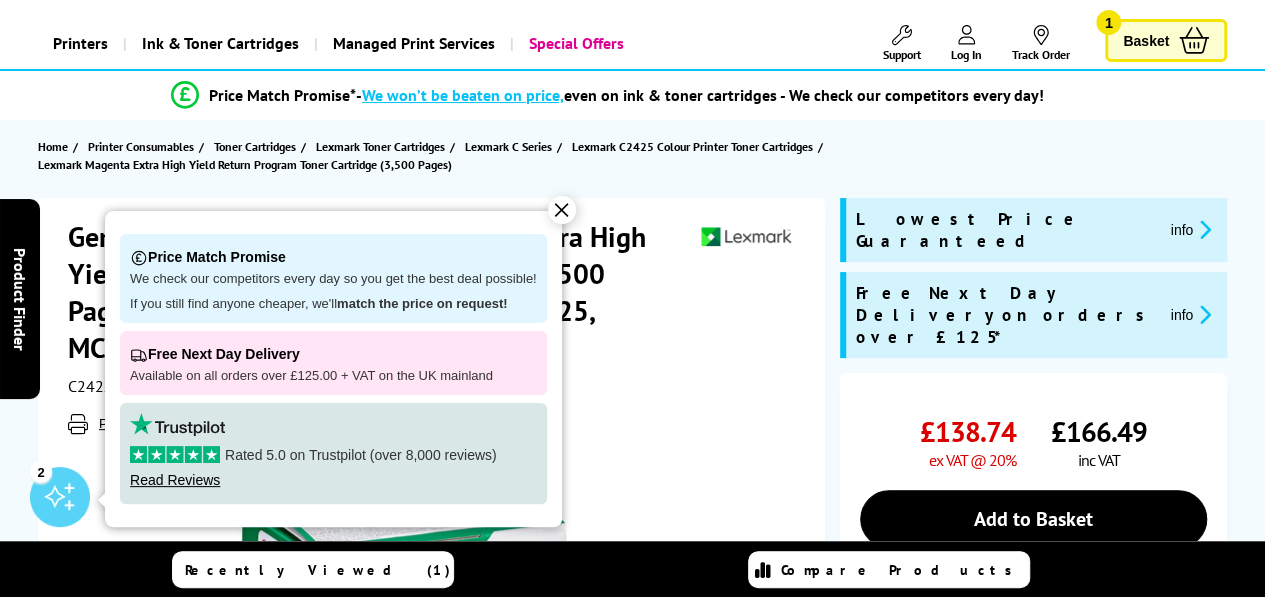 click on "Basket" at bounding box center (1146, 40) 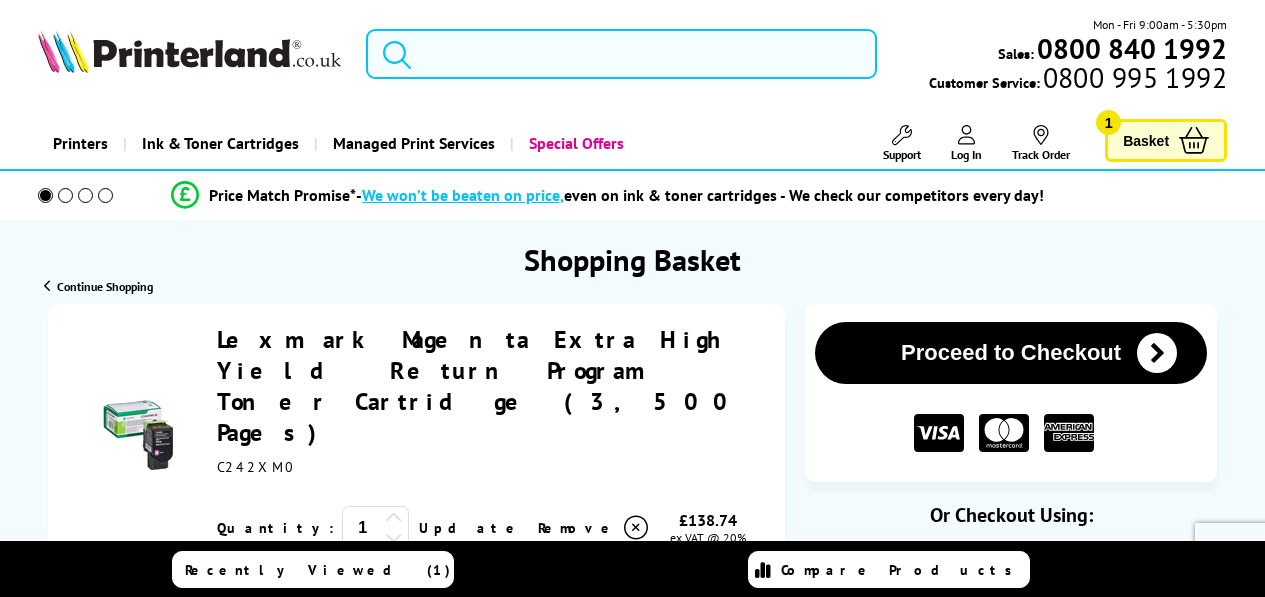 scroll, scrollTop: 0, scrollLeft: 0, axis: both 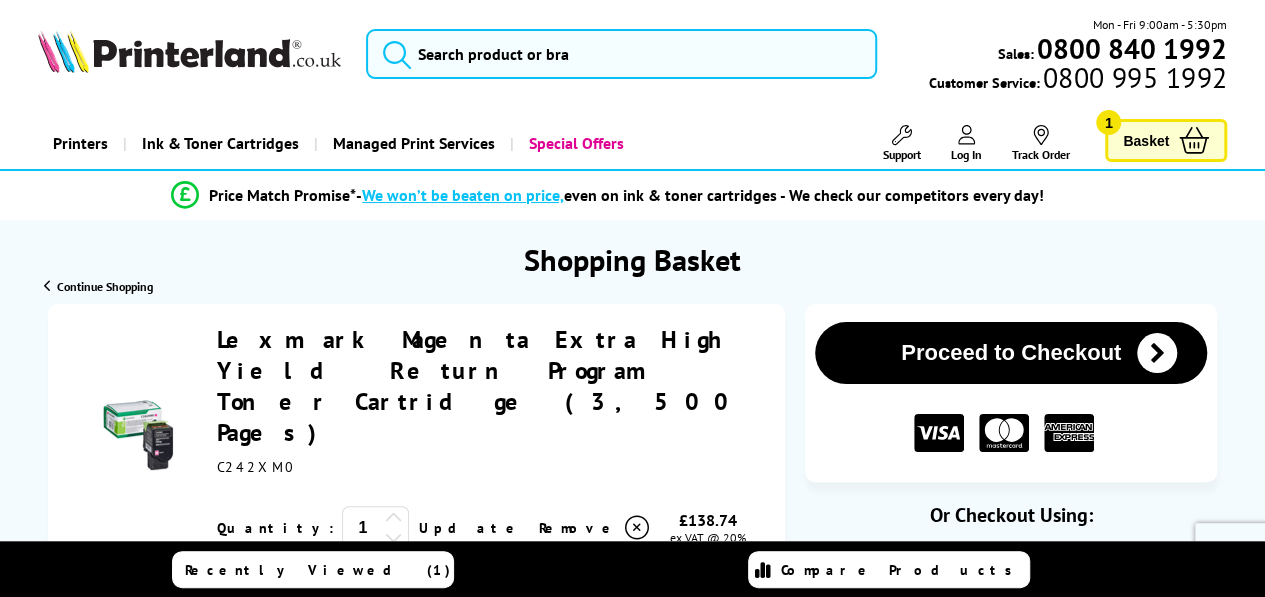 click on "Proceed to Checkout" at bounding box center [1011, 353] 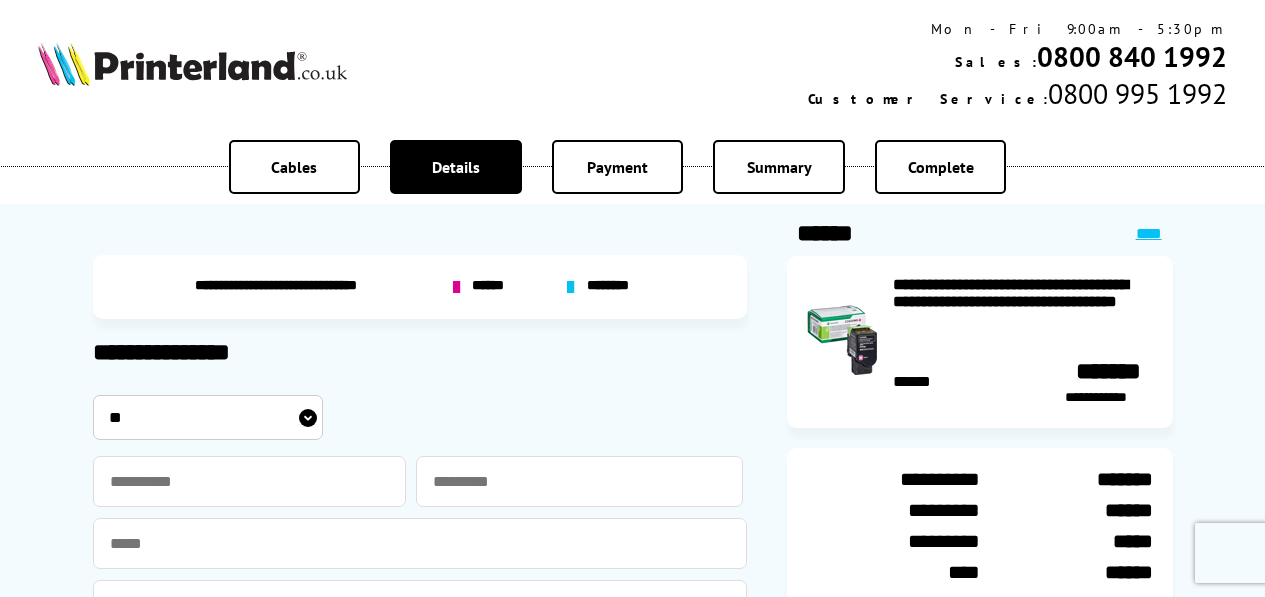 scroll, scrollTop: 0, scrollLeft: 0, axis: both 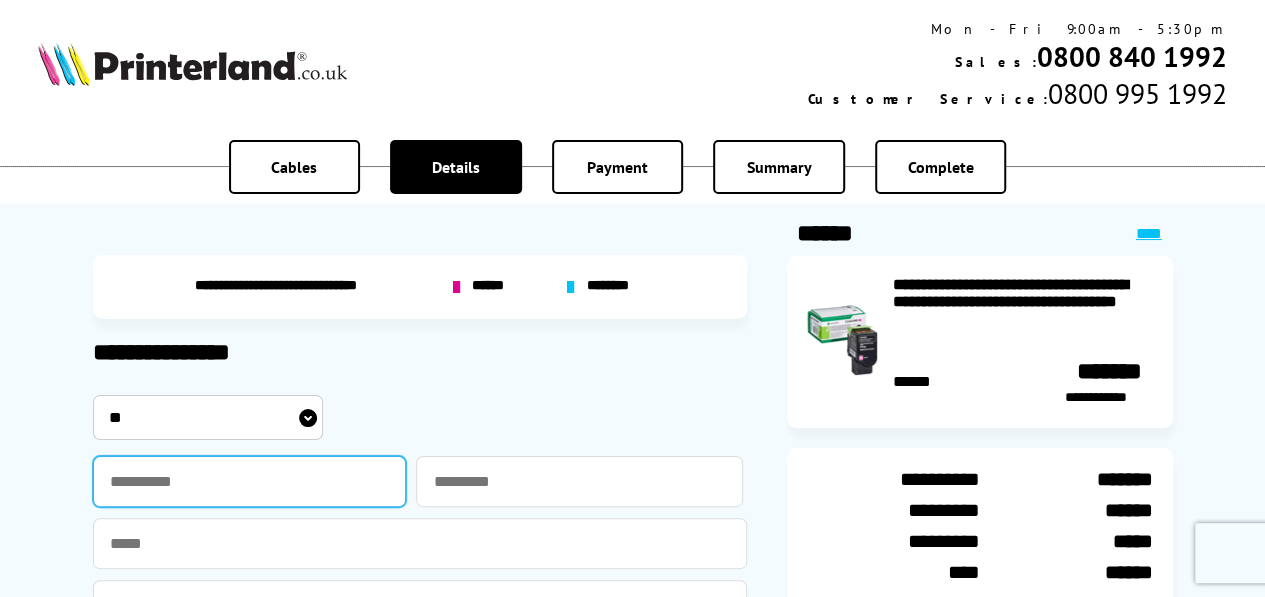 click at bounding box center [250, 481] 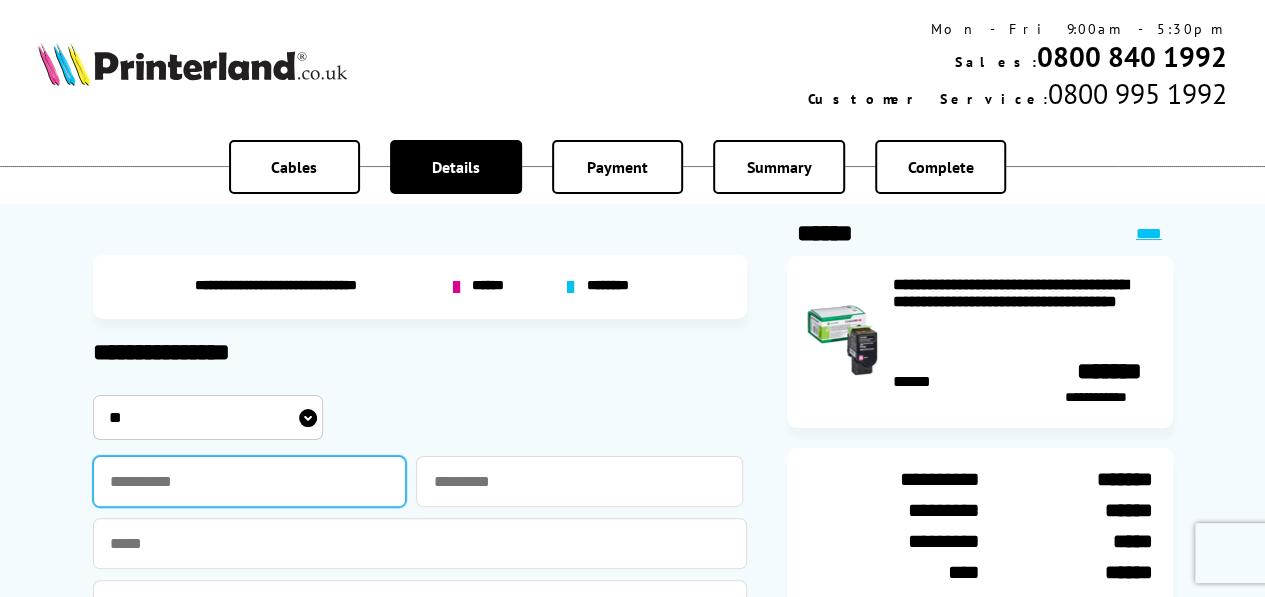 click at bounding box center [250, 481] 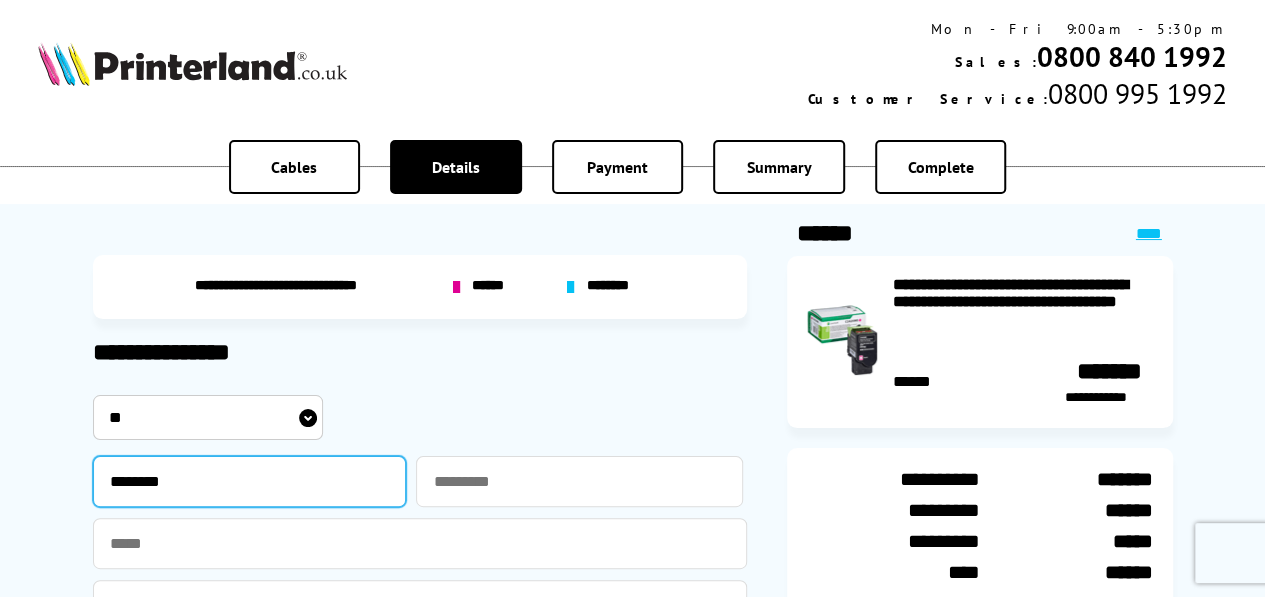 type on "********" 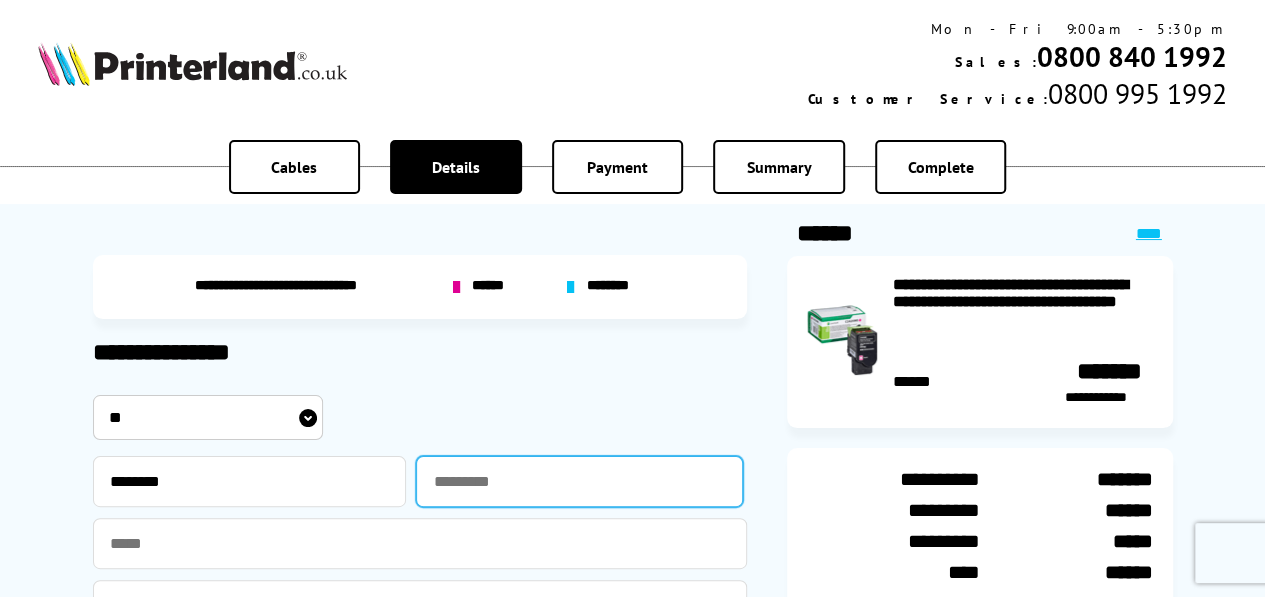 click at bounding box center [579, 481] 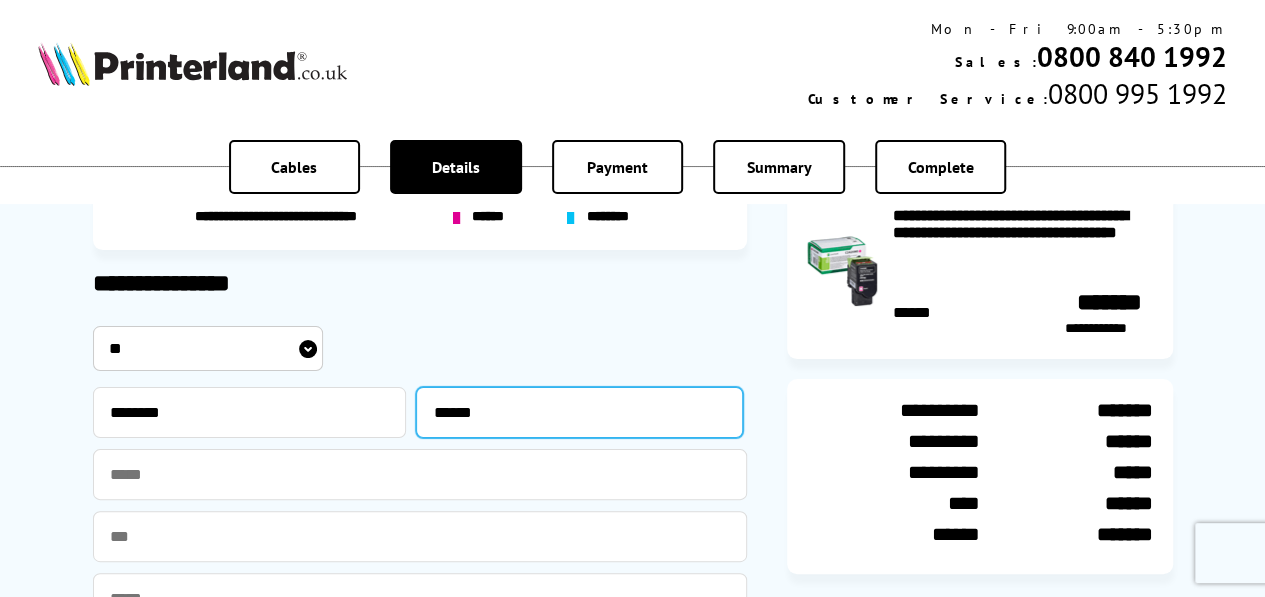 scroll, scrollTop: 100, scrollLeft: 0, axis: vertical 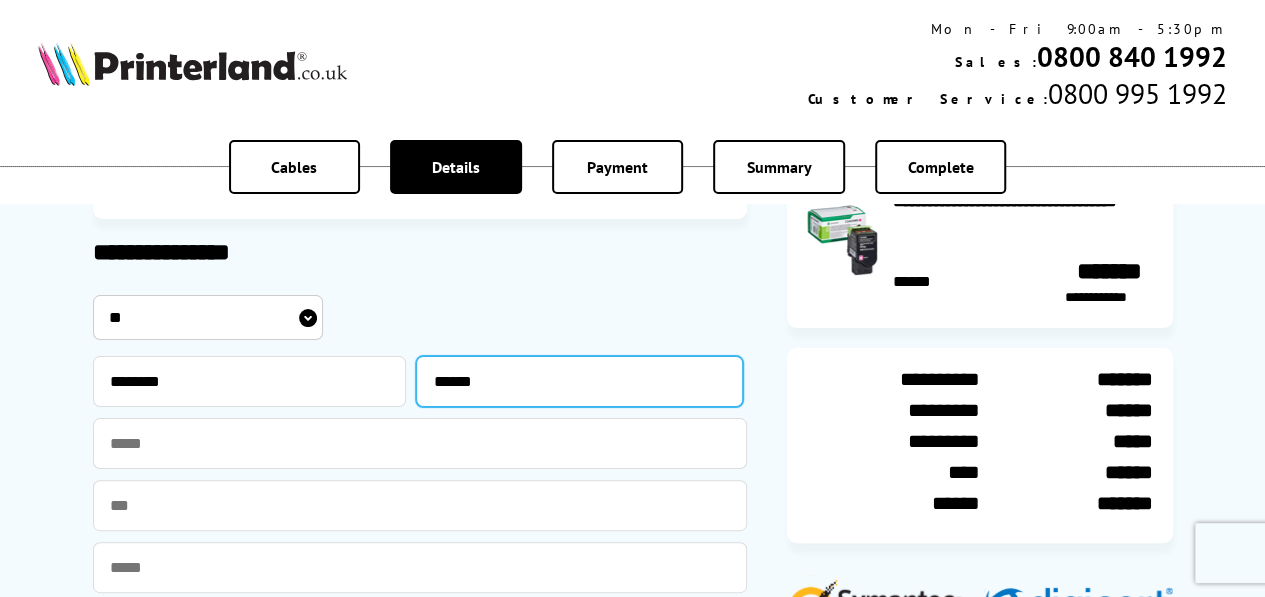 type on "******" 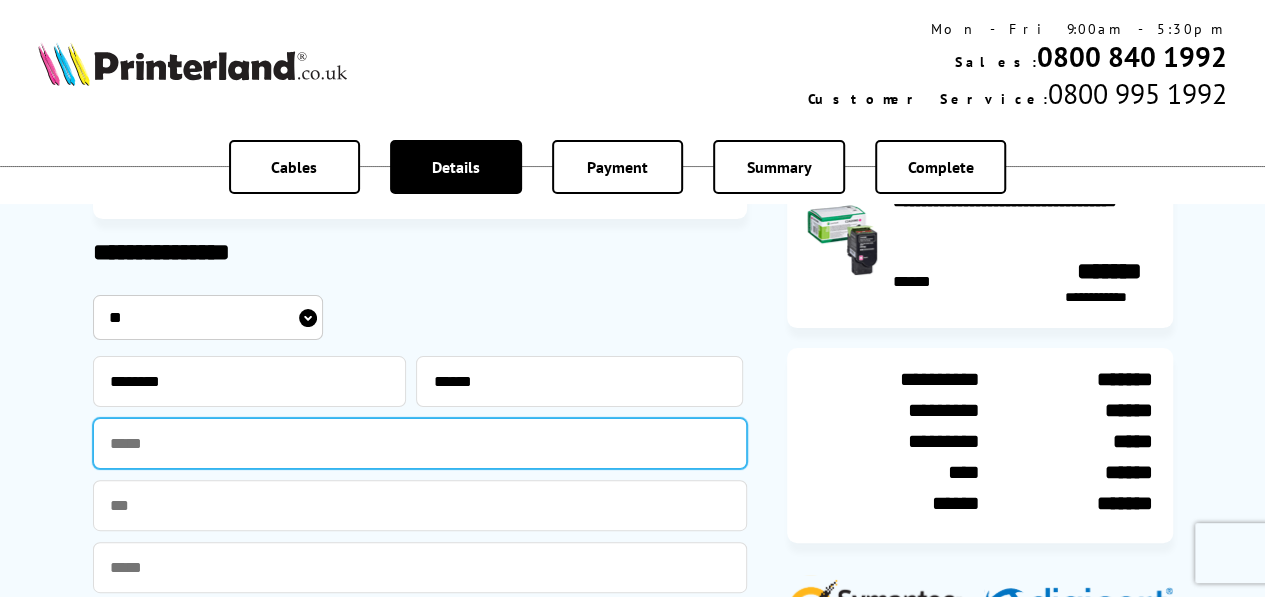 click at bounding box center (420, 443) 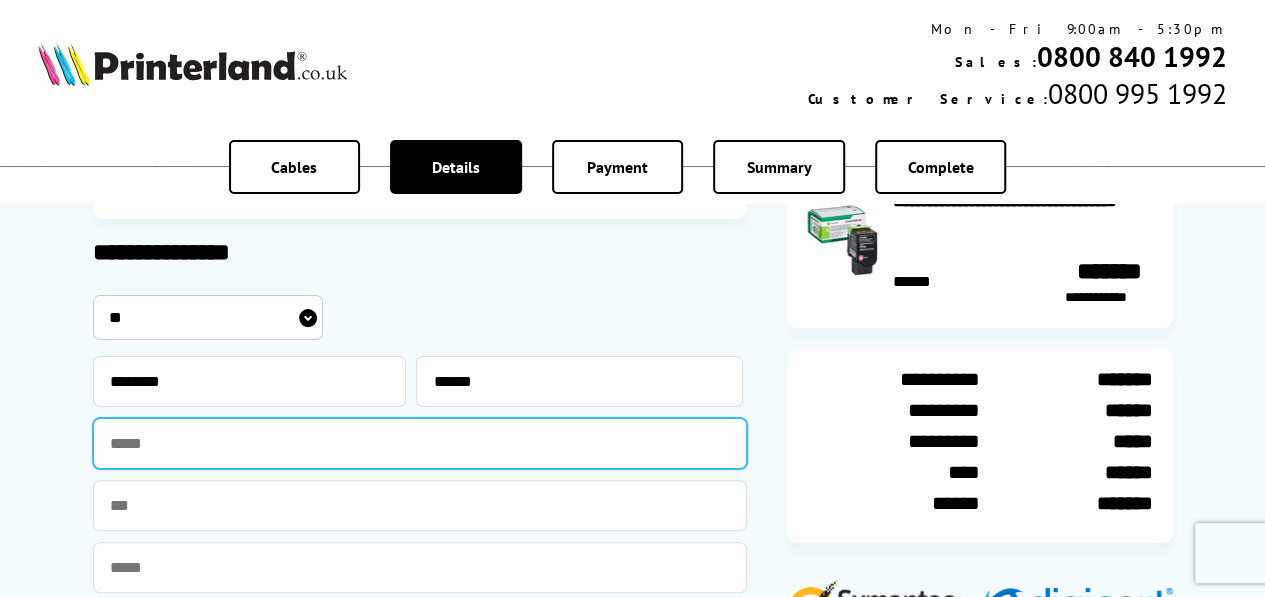 type on "**********" 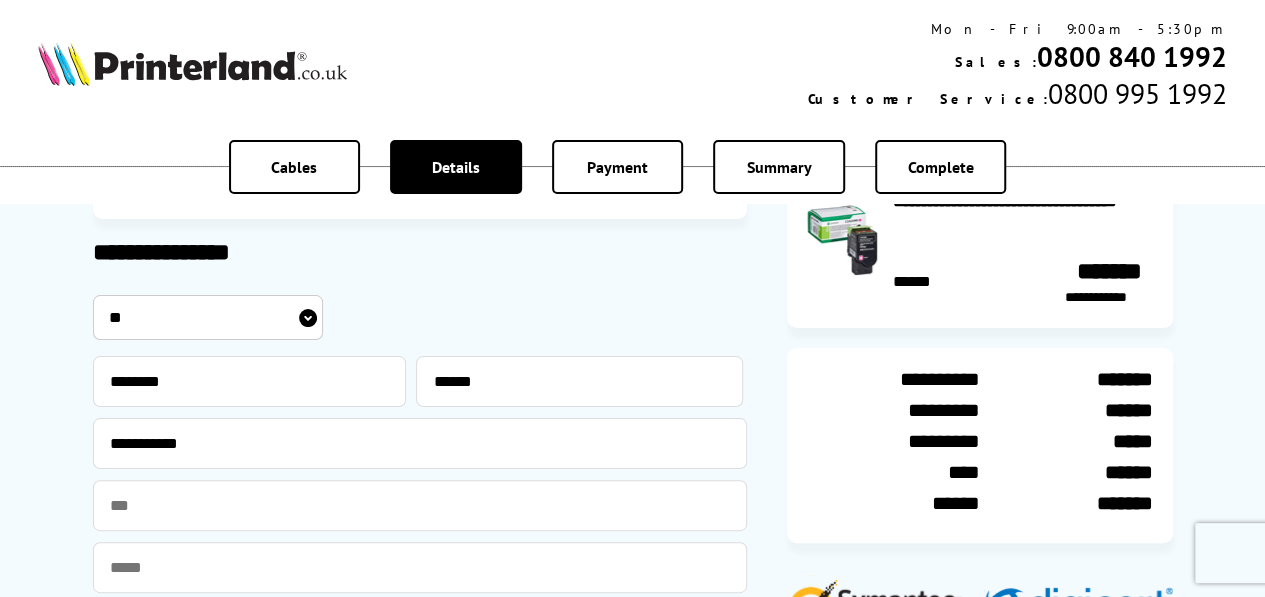 type on "**********" 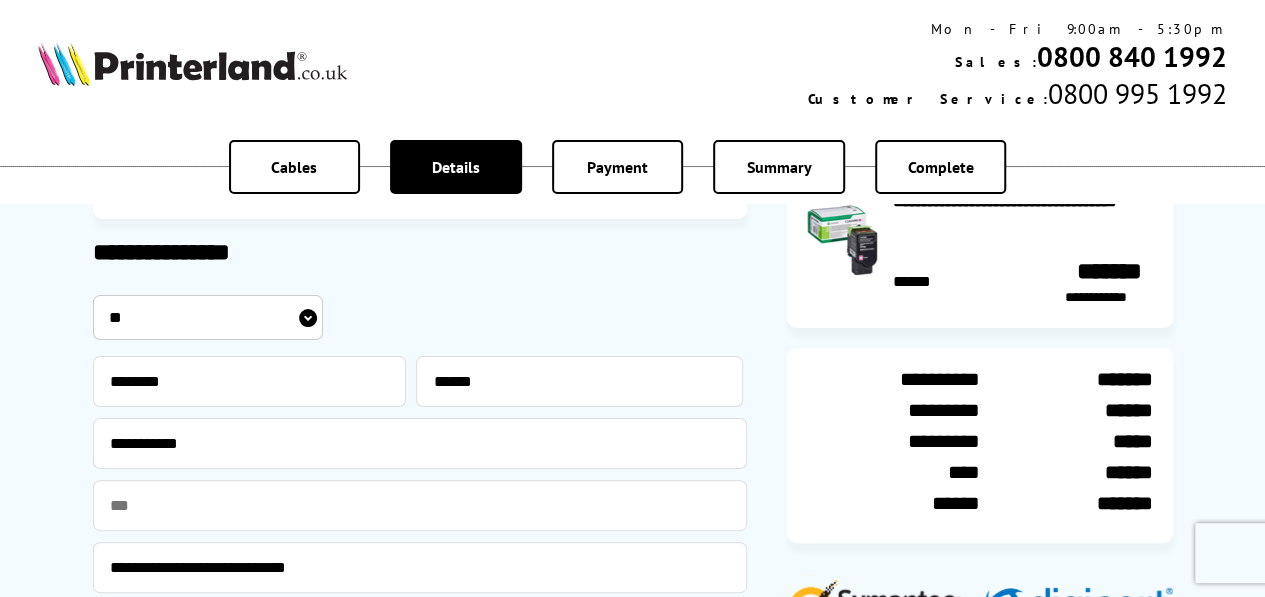 type on "**********" 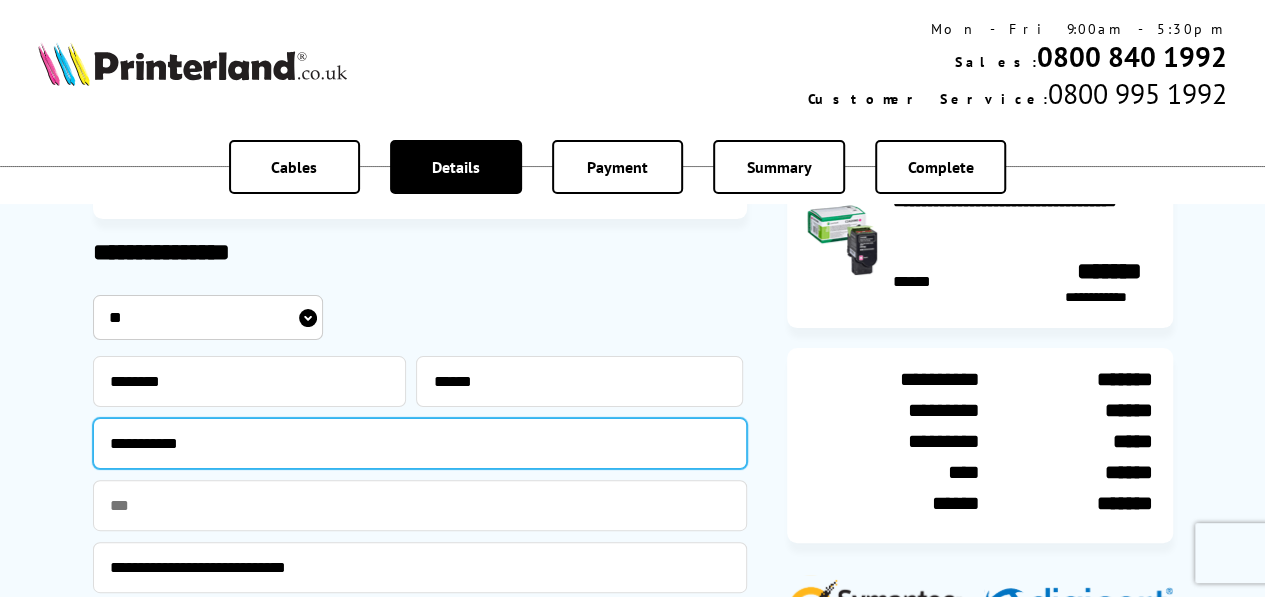 type on "**********" 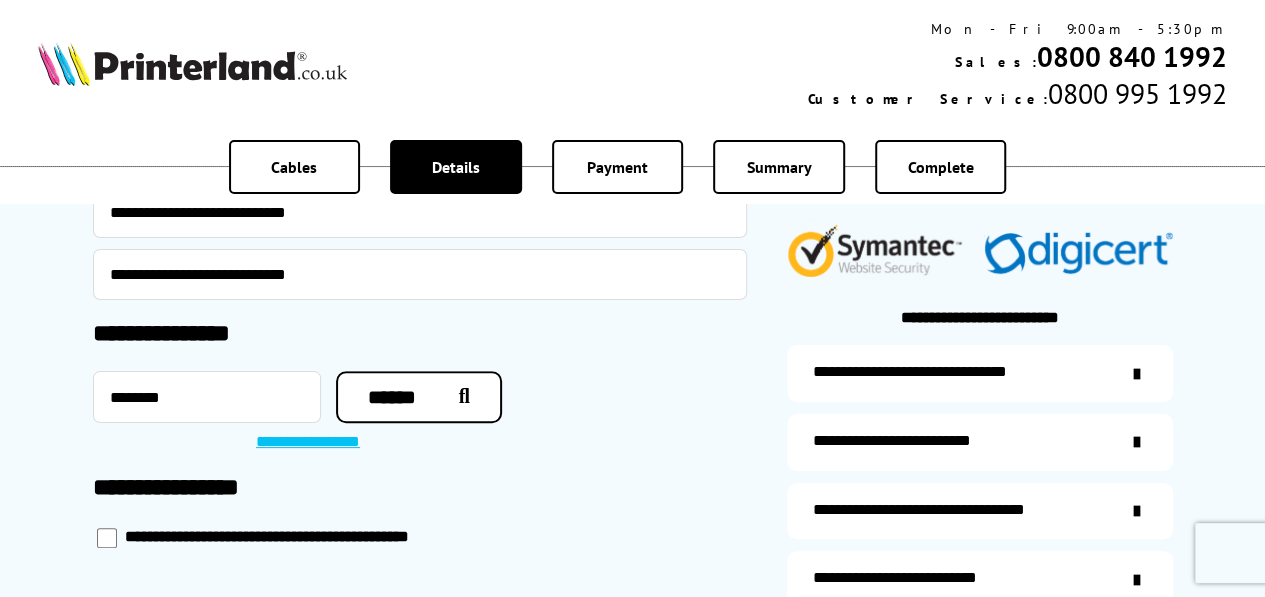 scroll, scrollTop: 500, scrollLeft: 0, axis: vertical 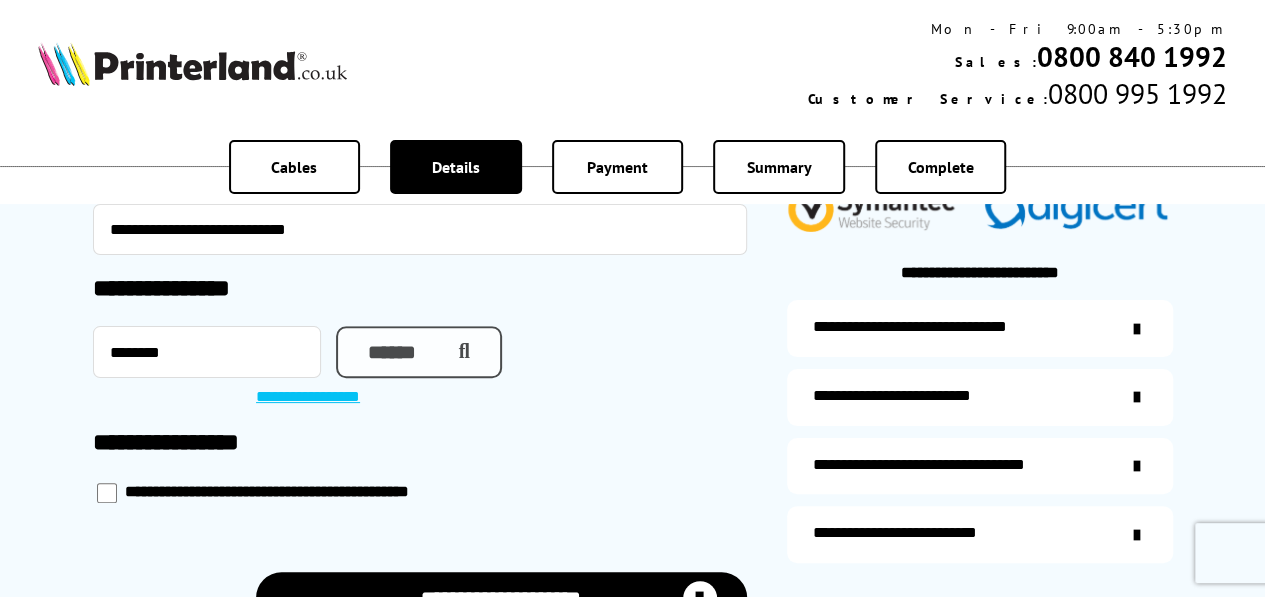 click on "******" at bounding box center (419, 352) 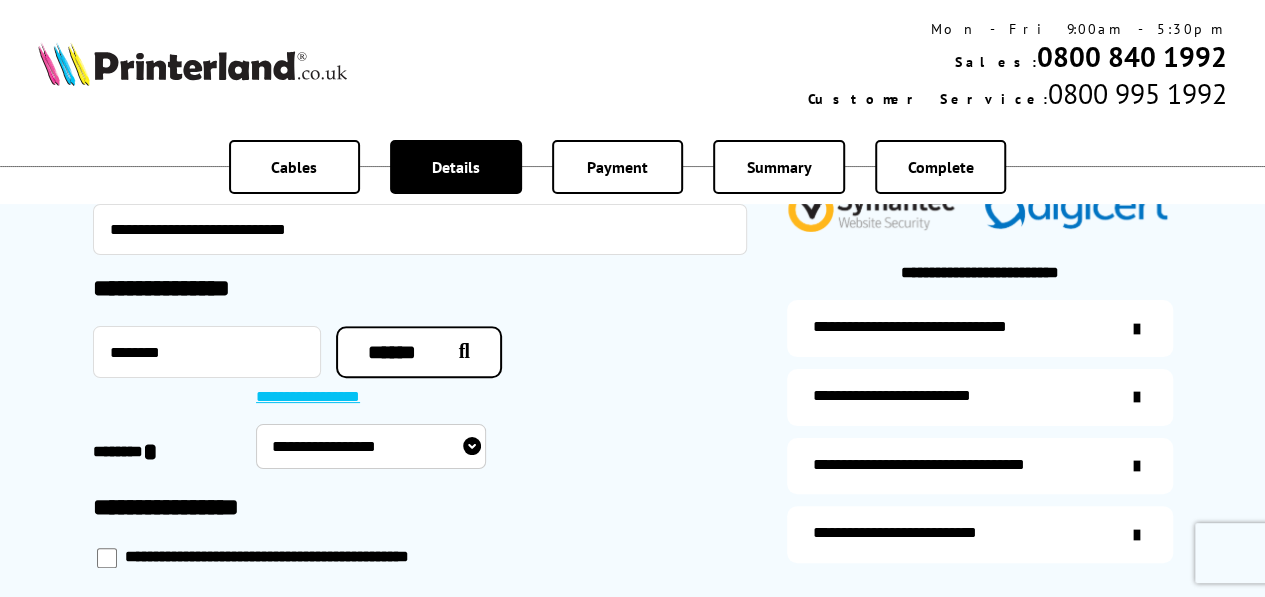 click on "**********" at bounding box center [371, 446] 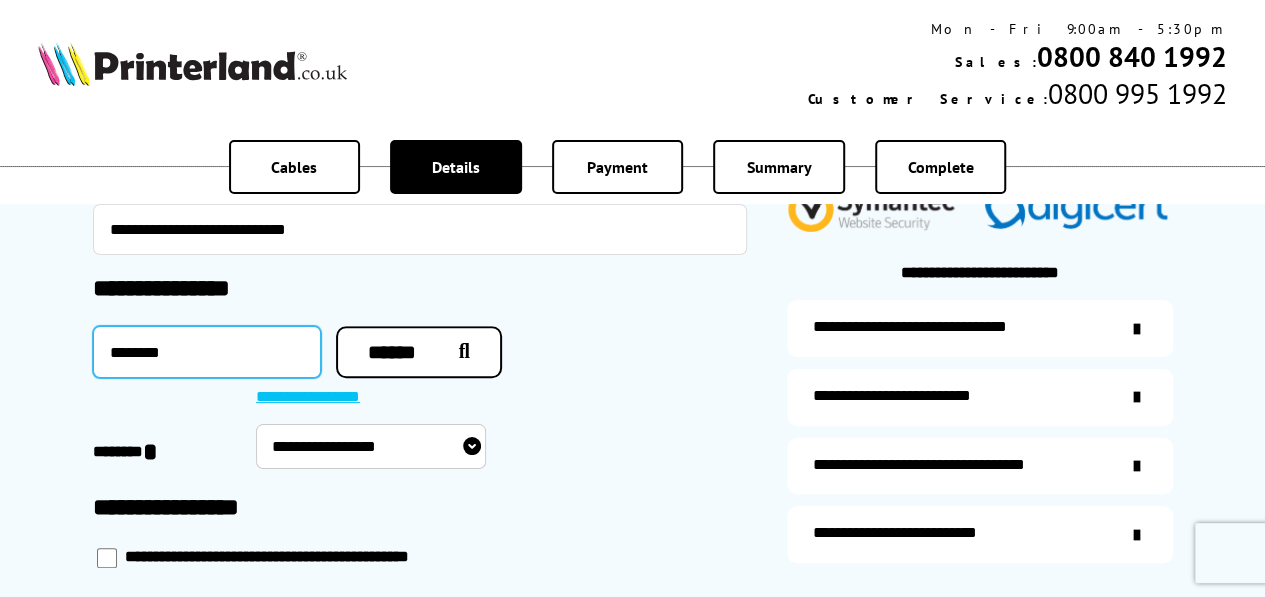 click on "********" at bounding box center (207, 352) 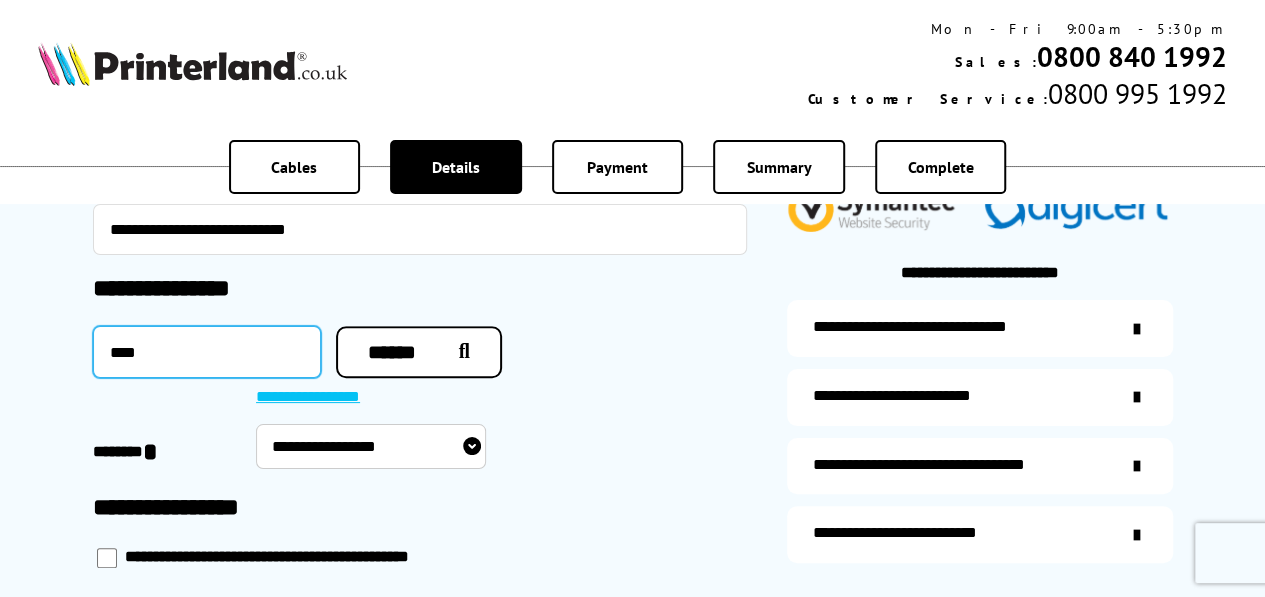 type on "*******" 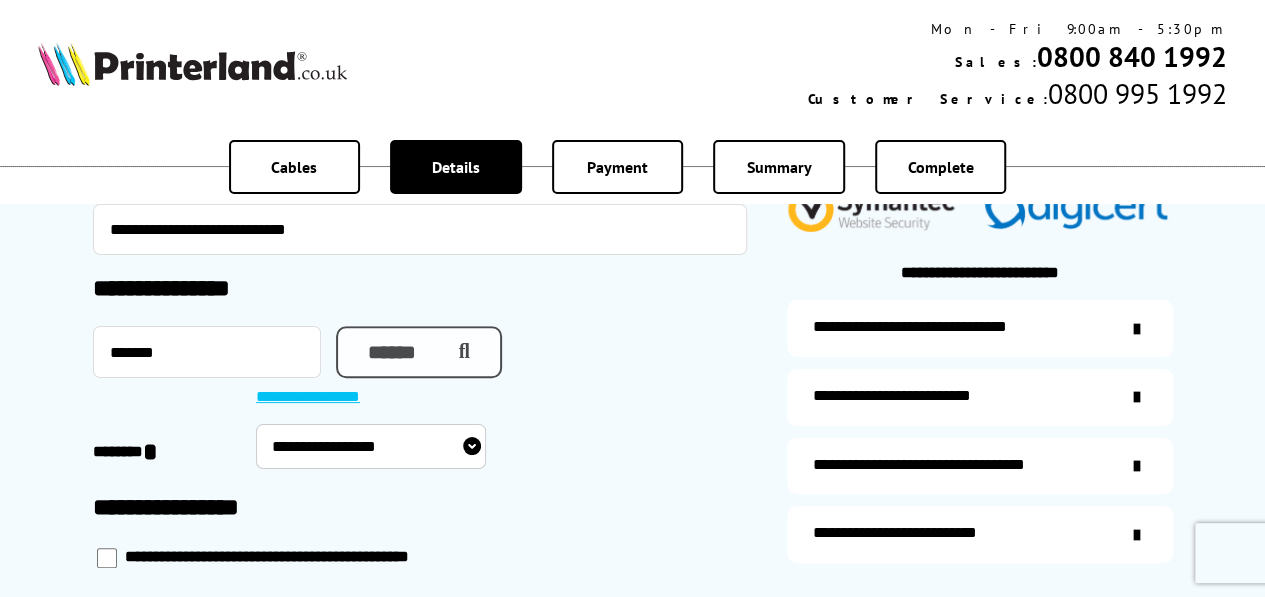 click on "******" at bounding box center [419, 352] 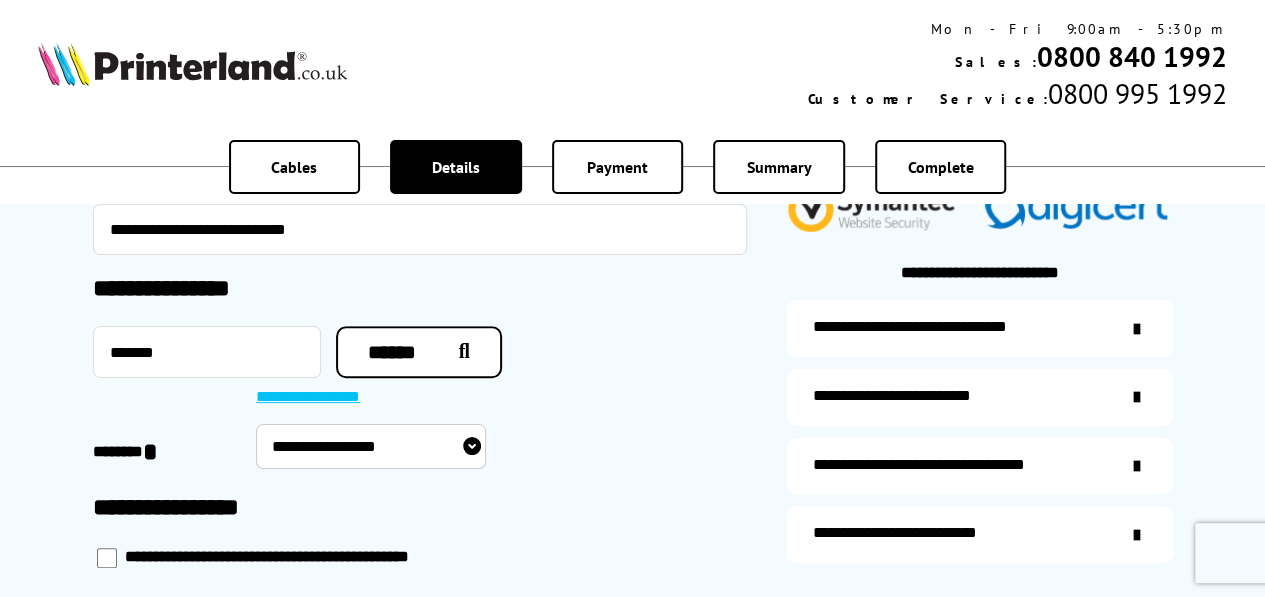 click on "**********" at bounding box center (371, 446) 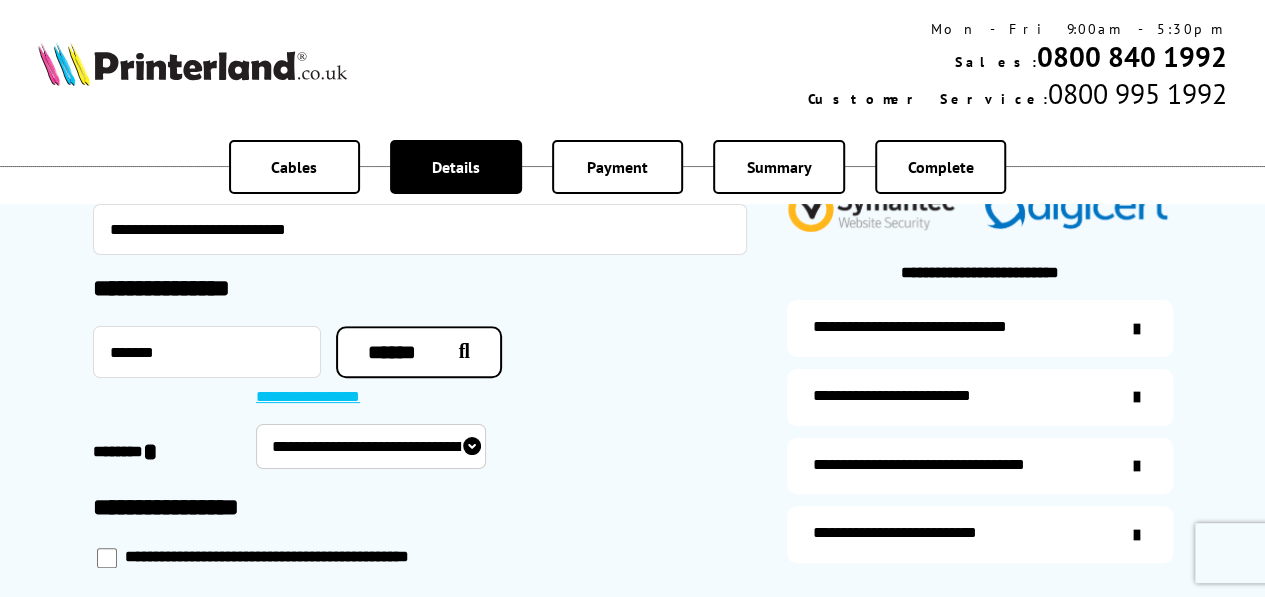 click on "**********" at bounding box center (371, 446) 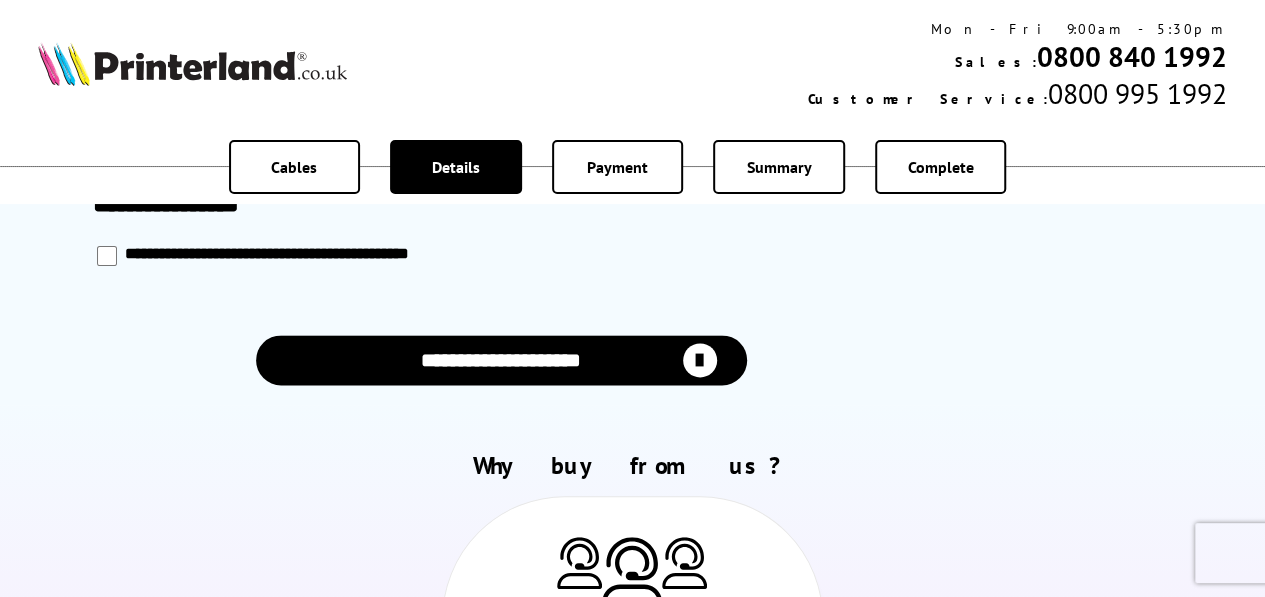 scroll, scrollTop: 1100, scrollLeft: 0, axis: vertical 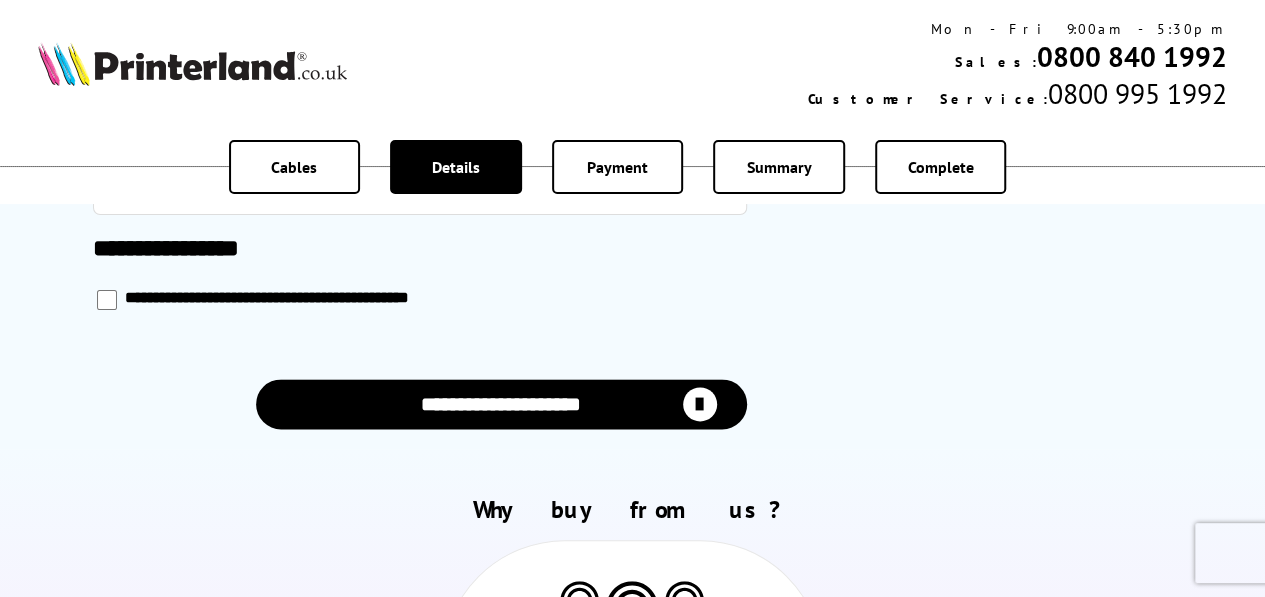 click on "**********" at bounding box center (501, 404) 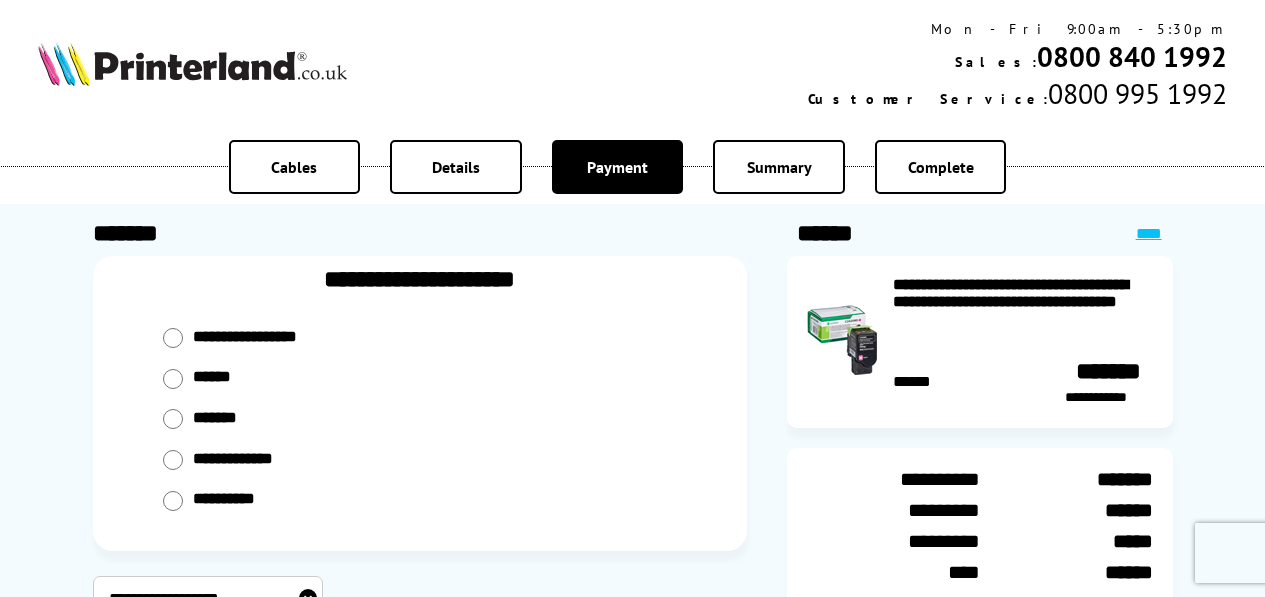 scroll, scrollTop: 0, scrollLeft: 0, axis: both 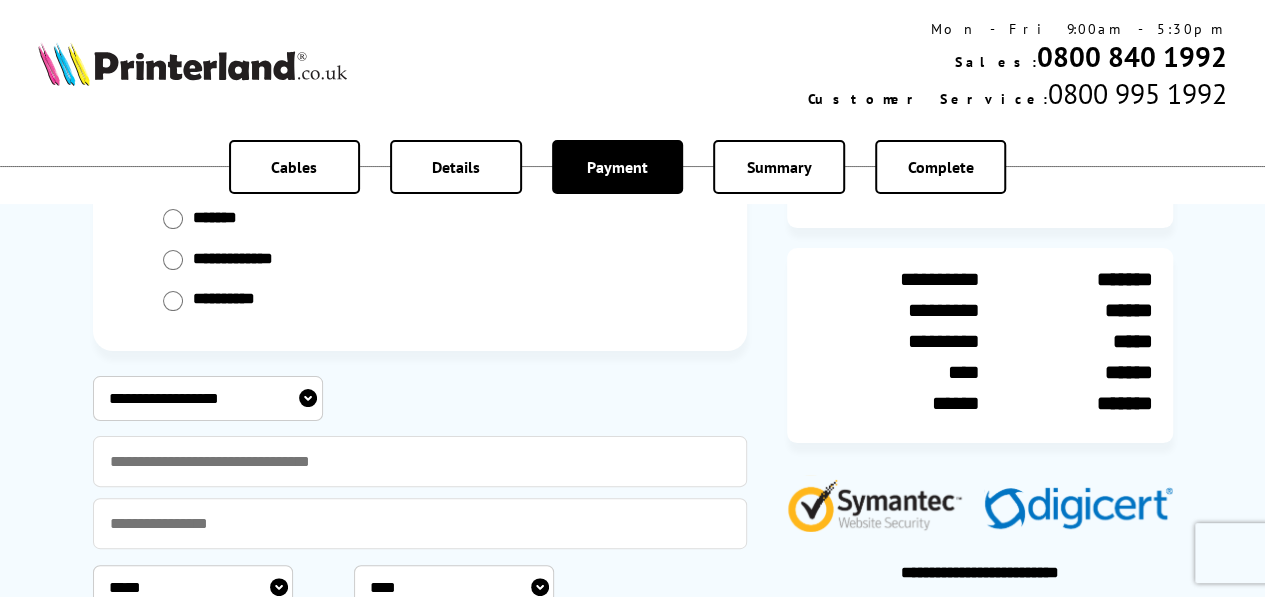 click on "**********" at bounding box center (208, 398) 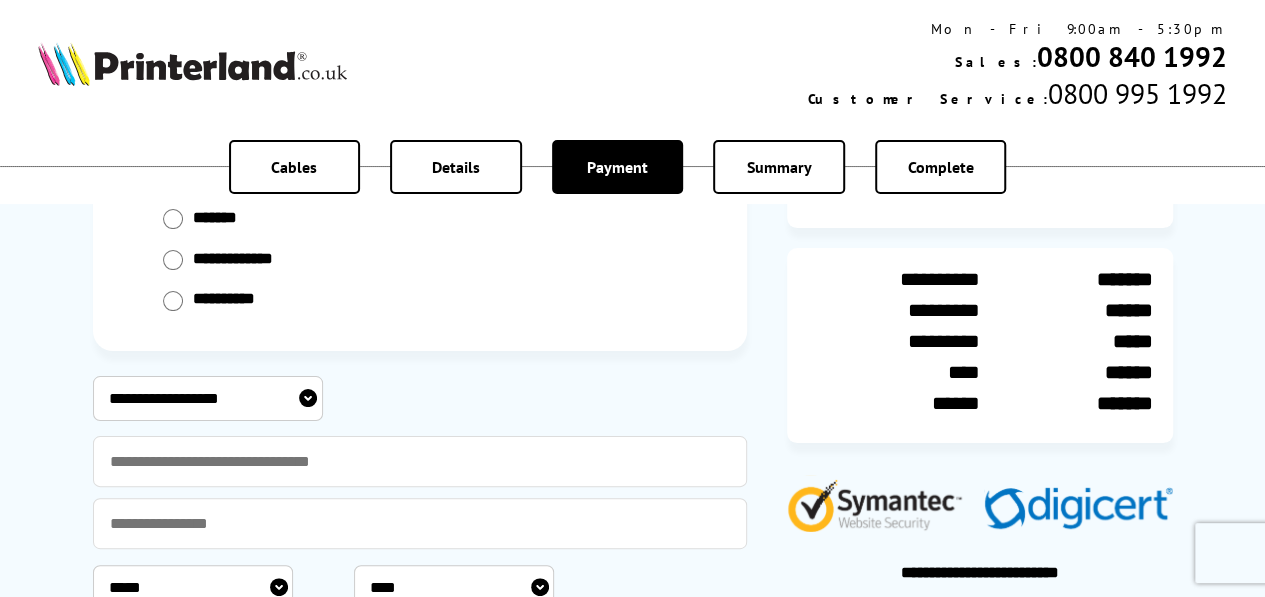 select on "**********" 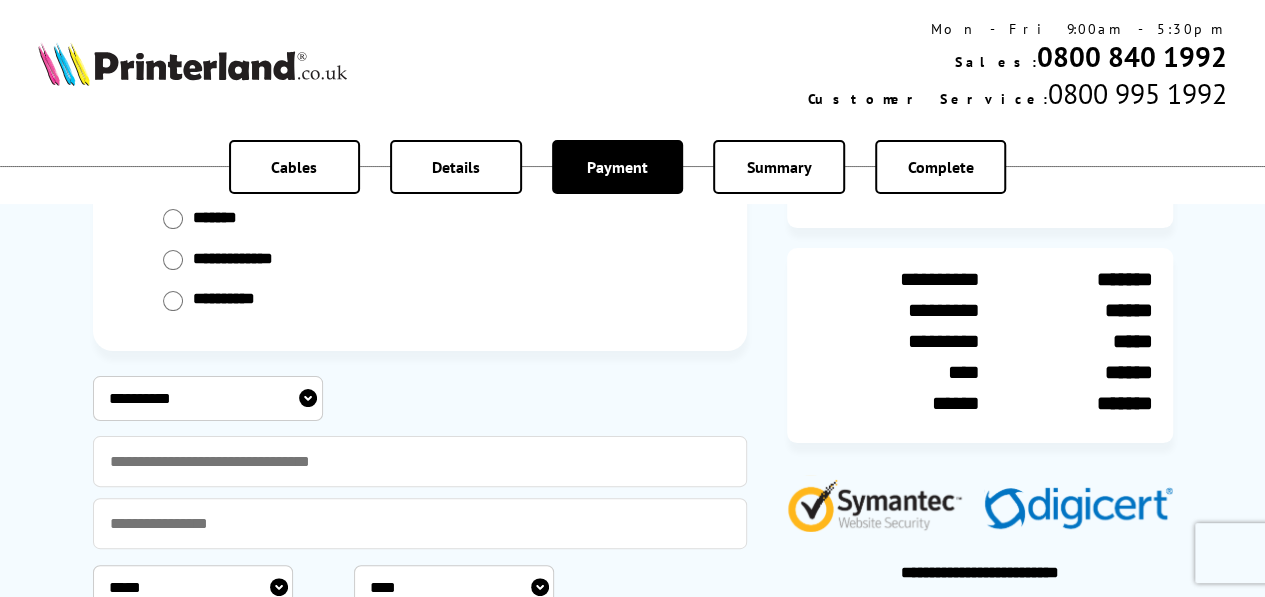 click on "**********" at bounding box center (208, 398) 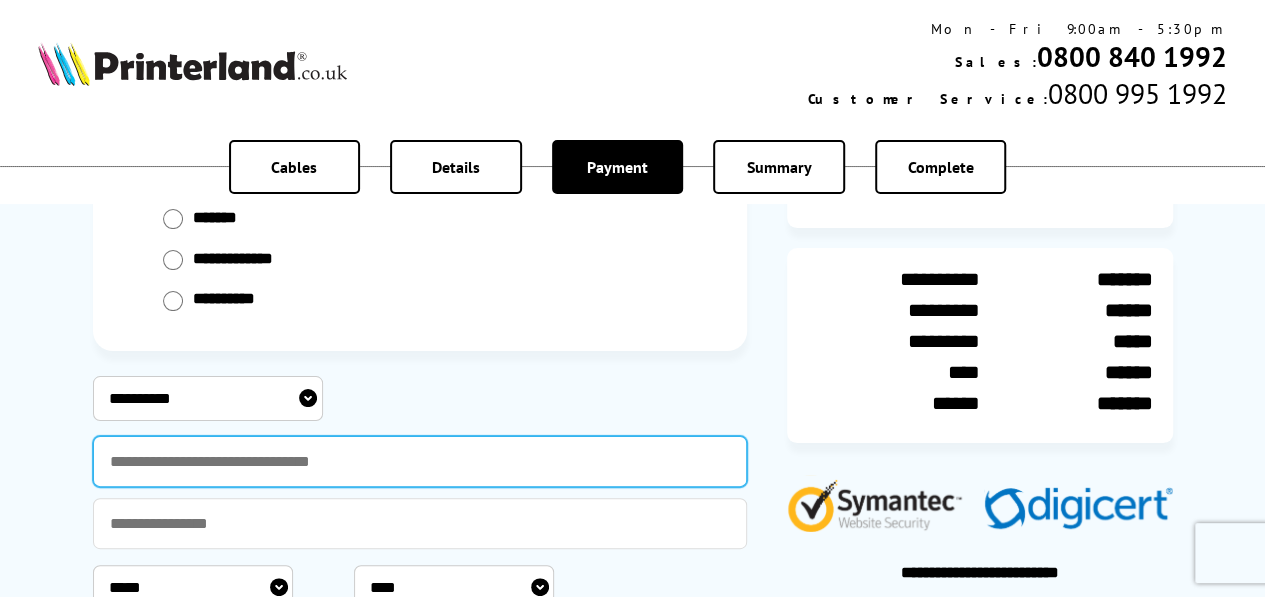 click at bounding box center (420, 461) 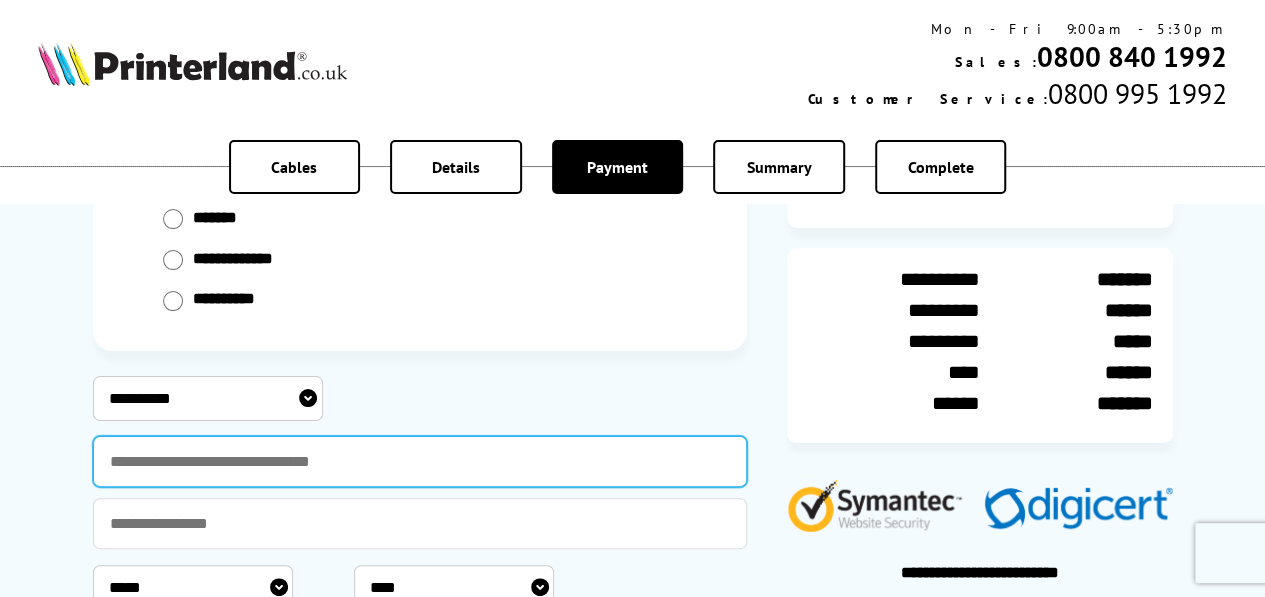 type on "**********" 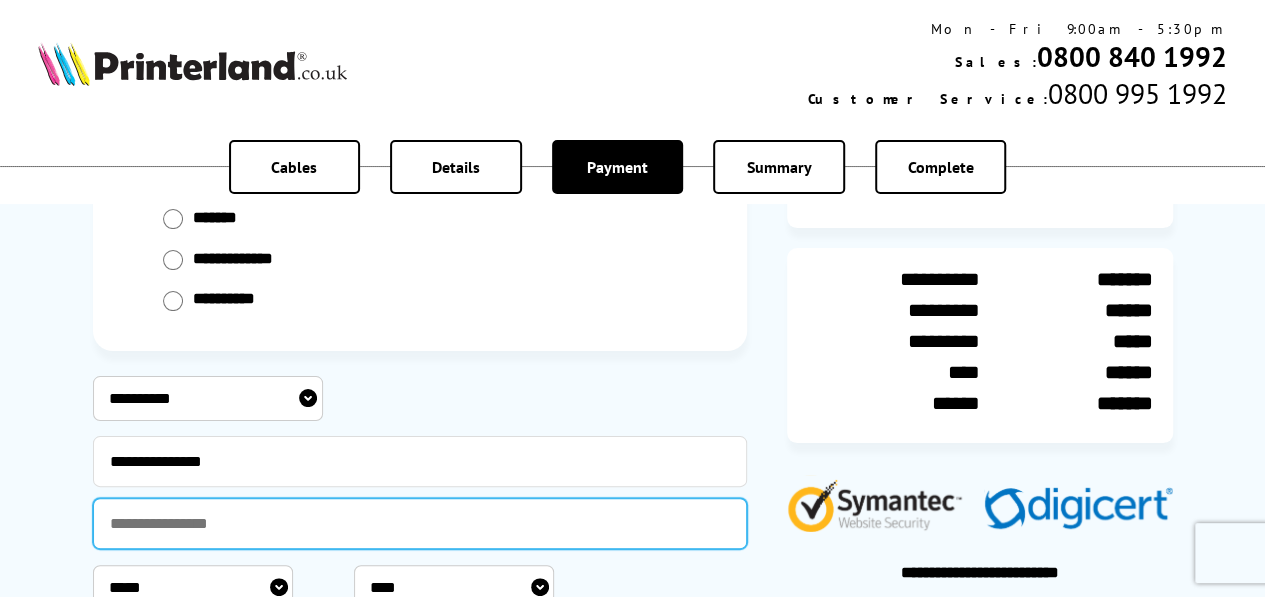 type on "**********" 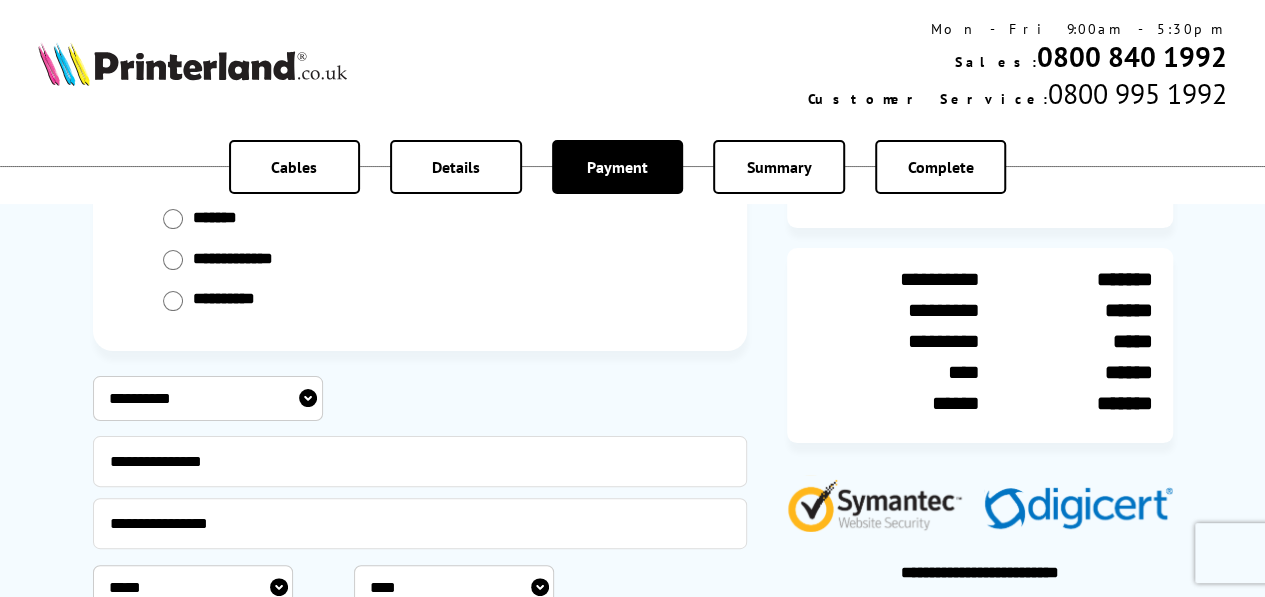 select on "*" 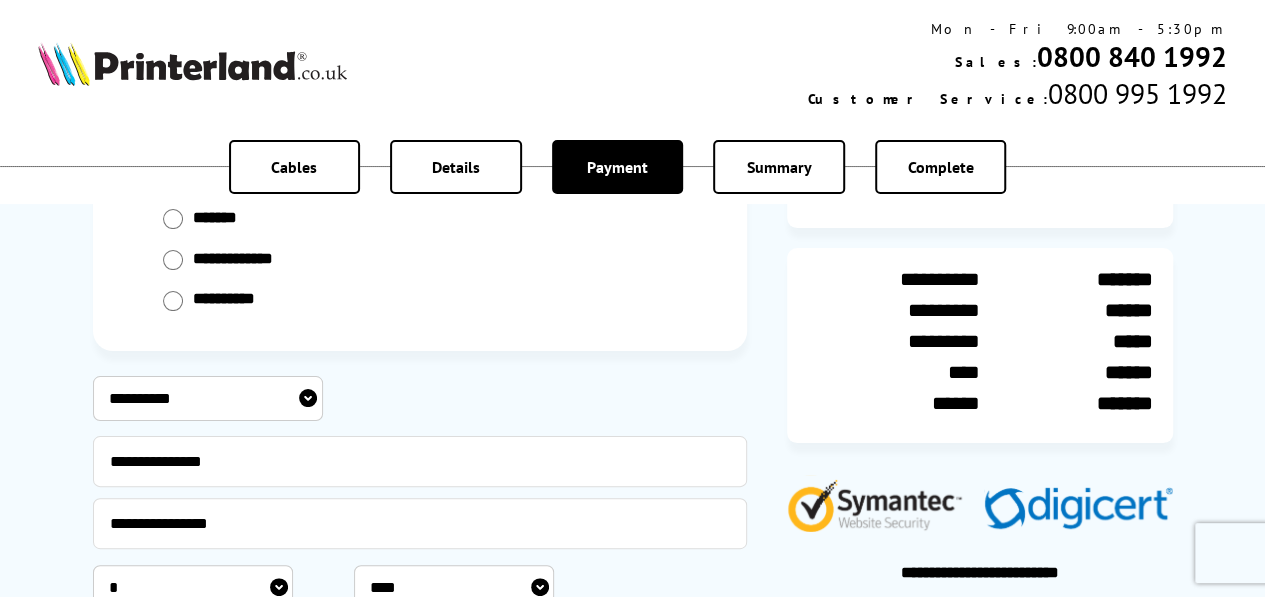select on "****" 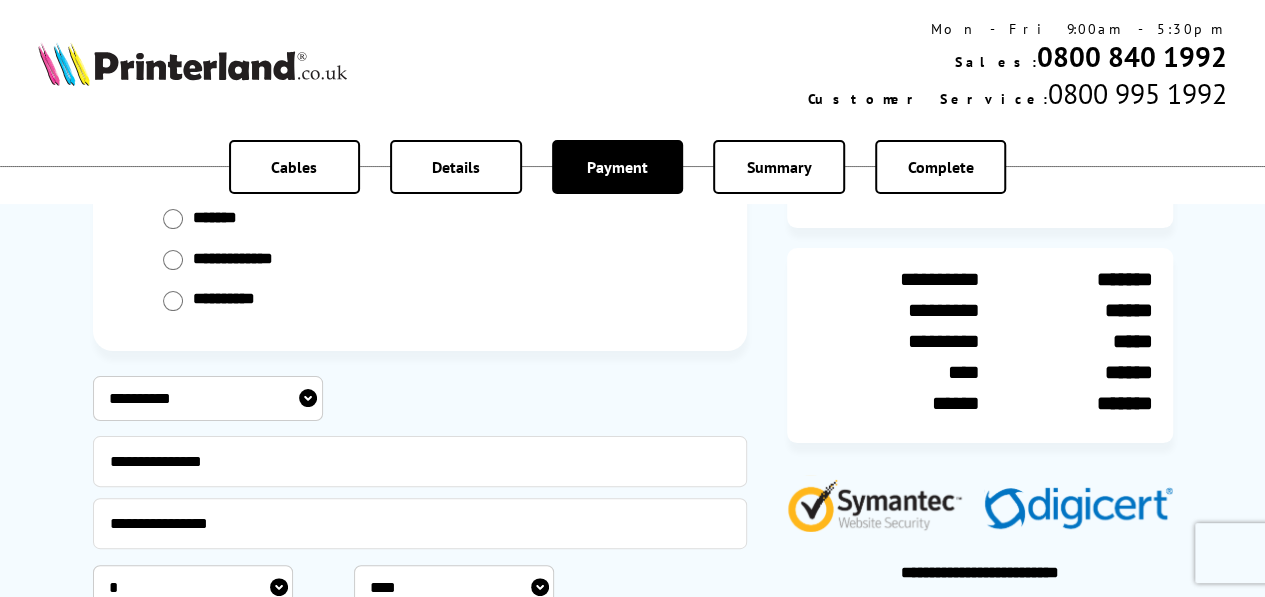 type on "***" 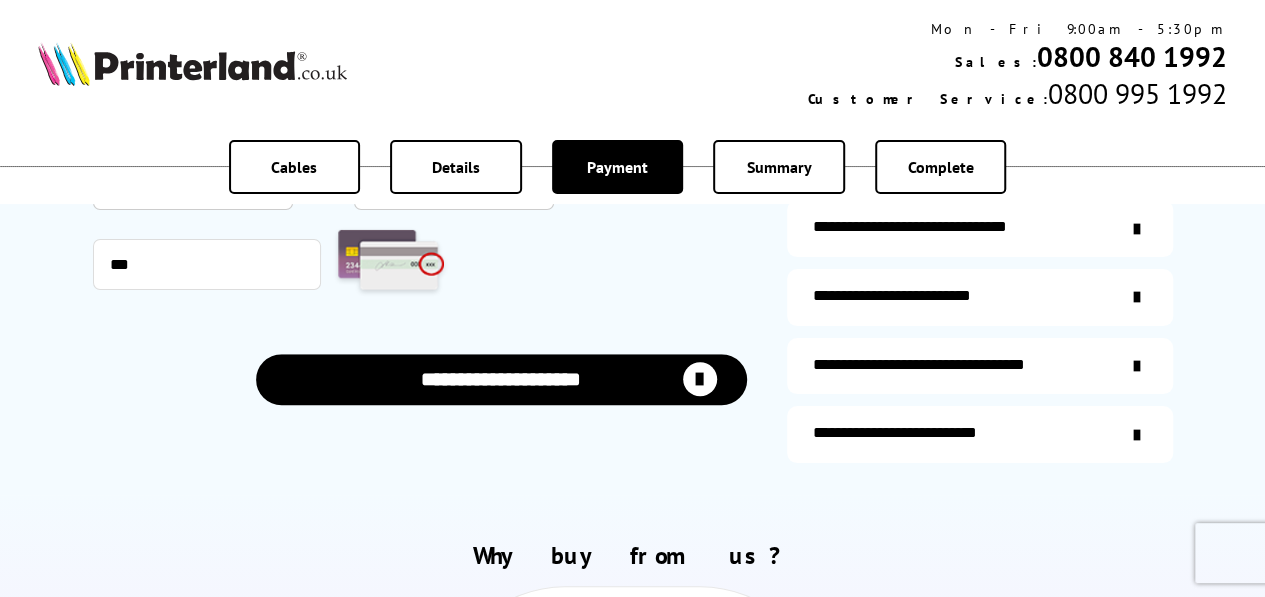 scroll, scrollTop: 700, scrollLeft: 0, axis: vertical 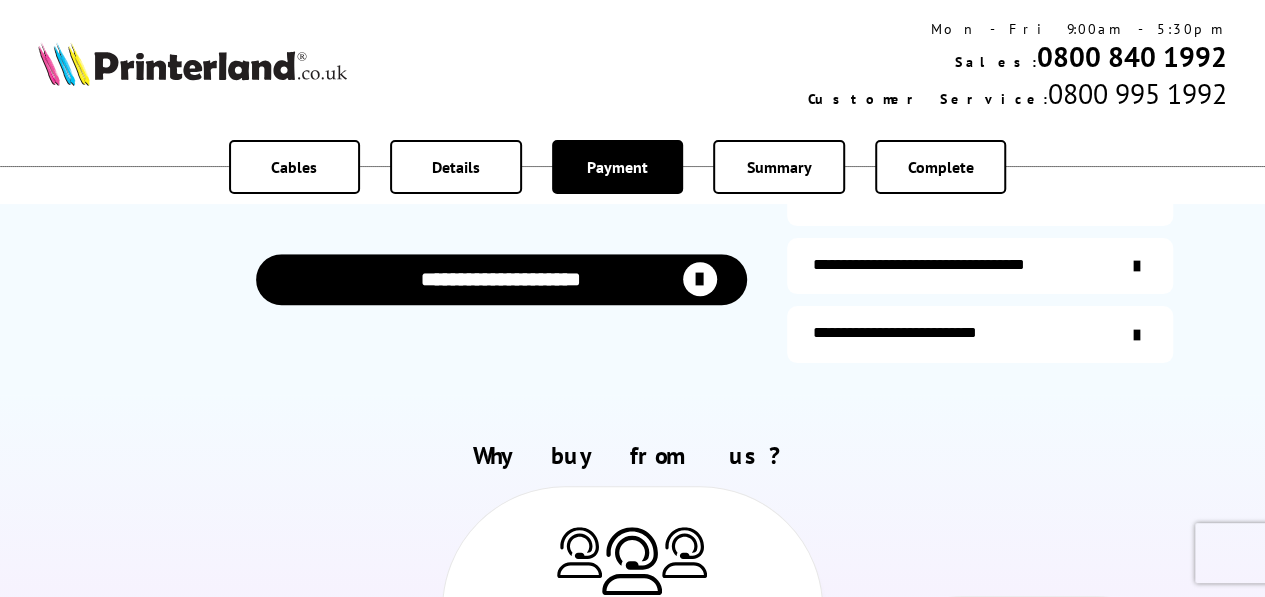 click at bounding box center [700, 279] 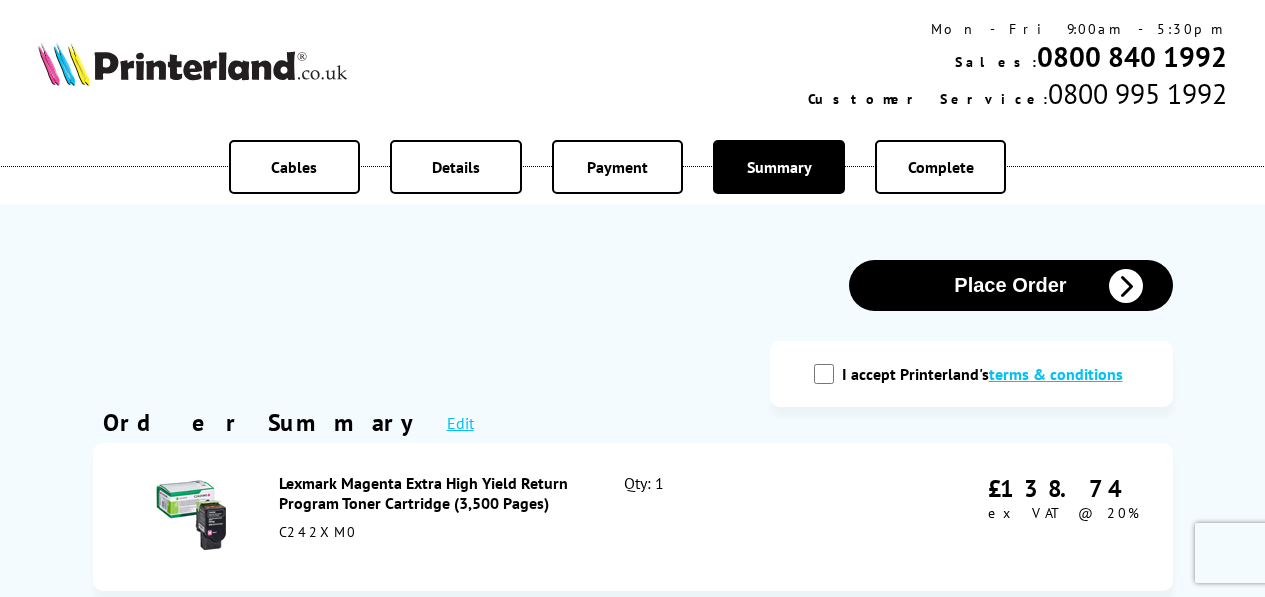 scroll, scrollTop: 0, scrollLeft: 0, axis: both 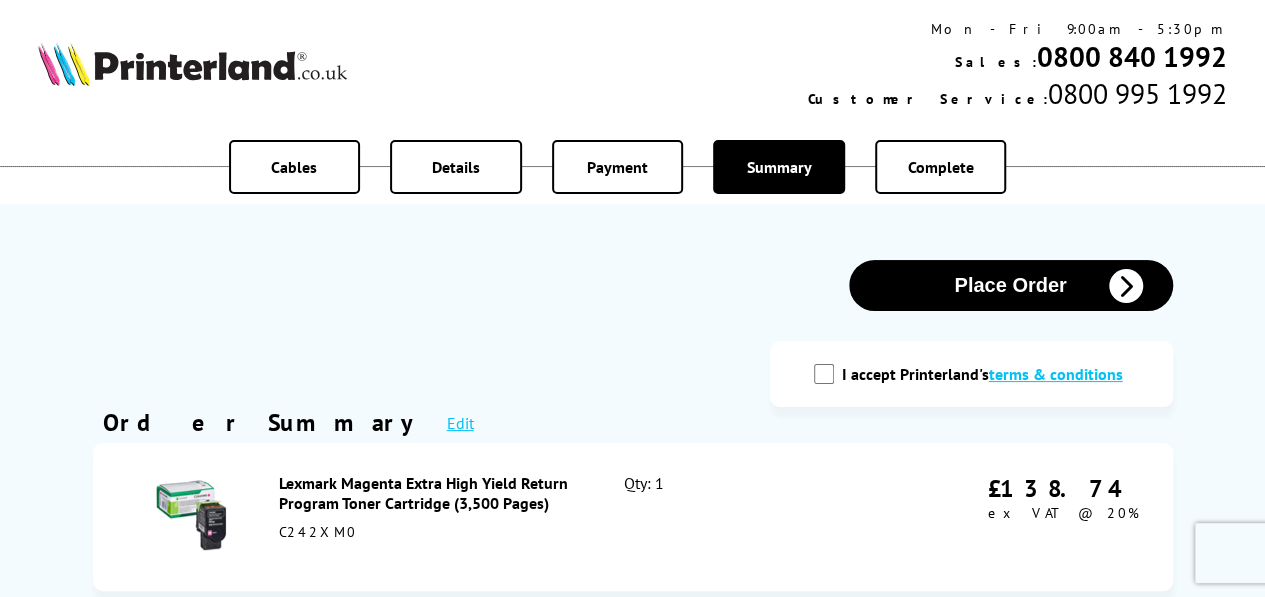 click on "I accept Printerland's  terms & conditions" at bounding box center (824, 374) 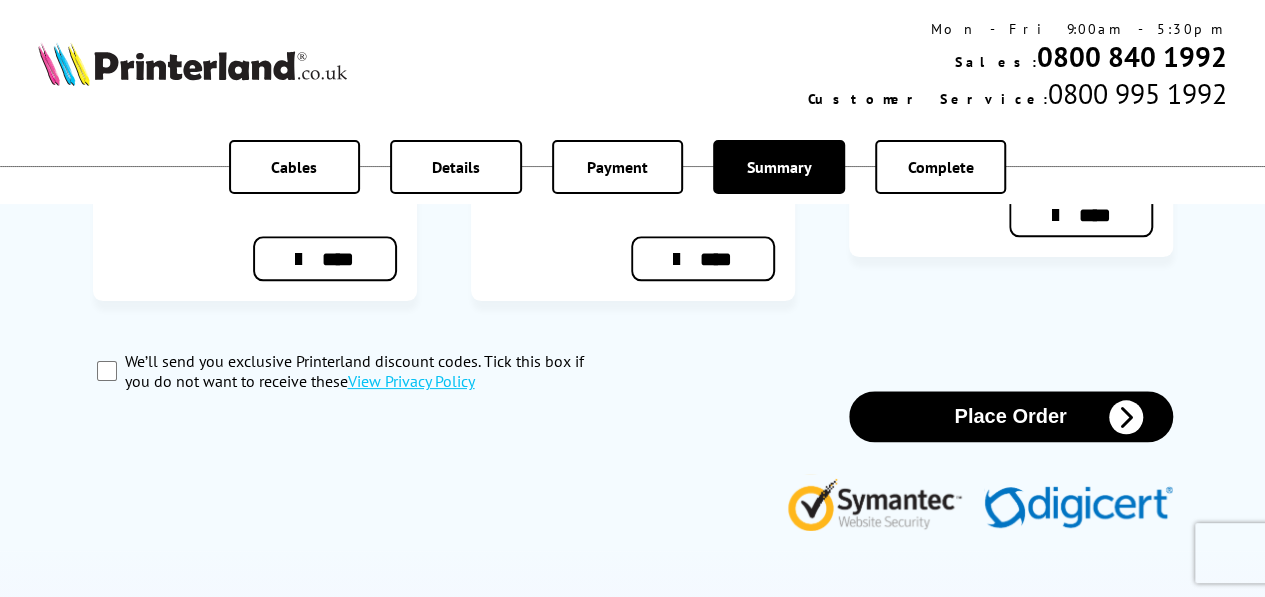 scroll, scrollTop: 1000, scrollLeft: 0, axis: vertical 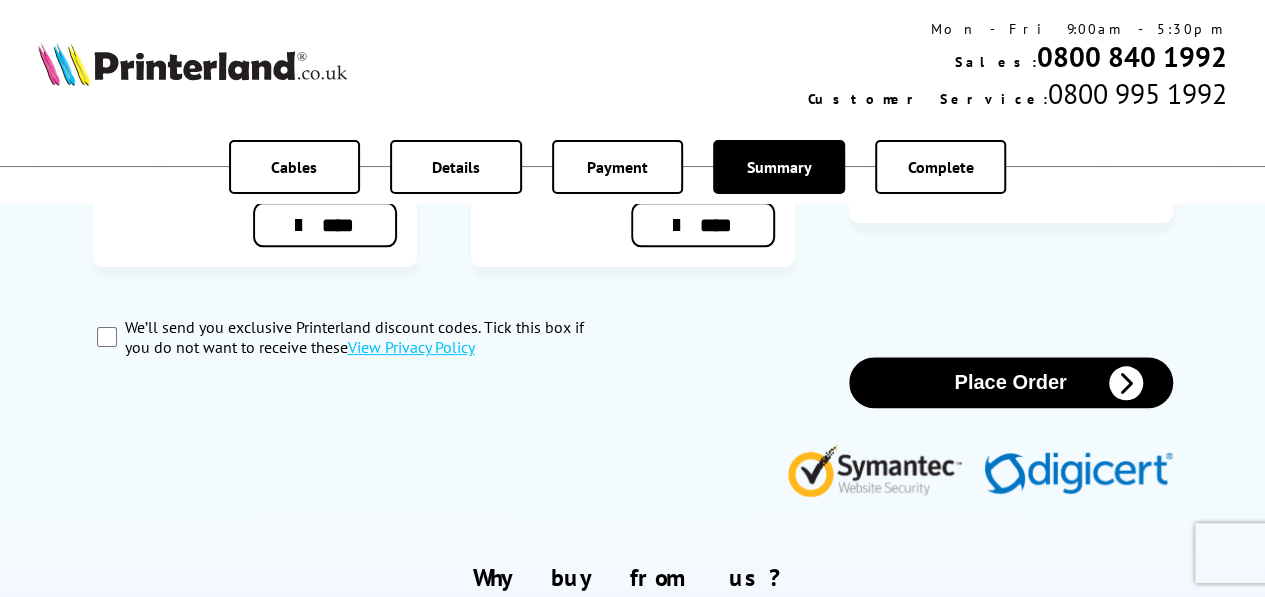 click on "Place Order" at bounding box center (1011, 382) 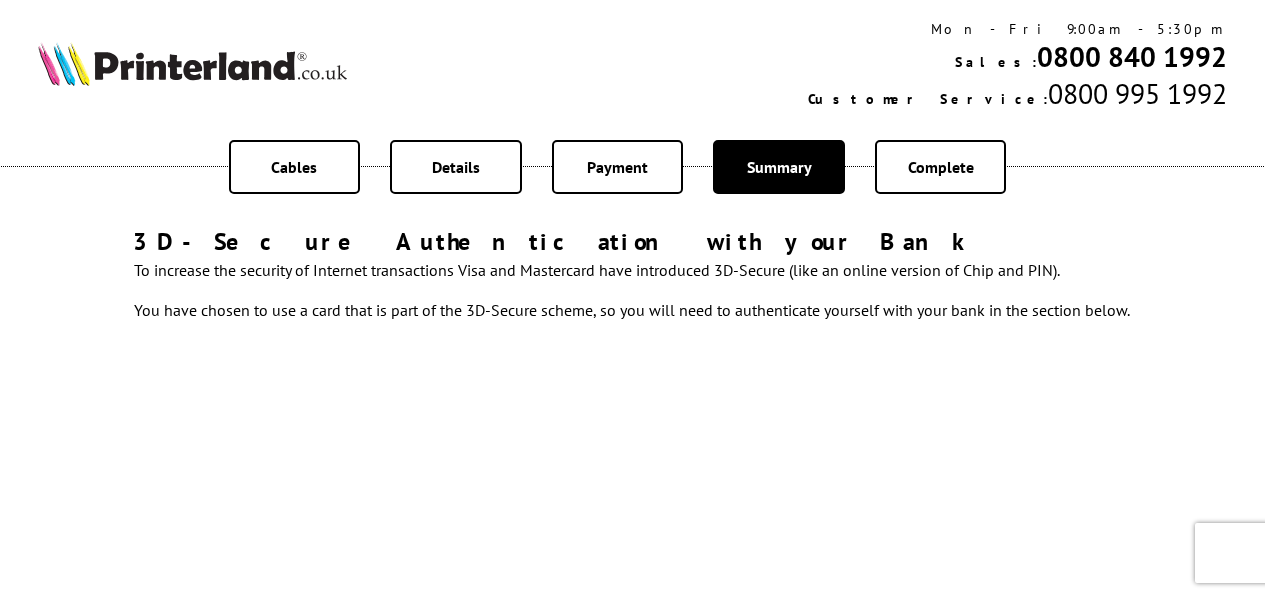 scroll, scrollTop: 0, scrollLeft: 0, axis: both 